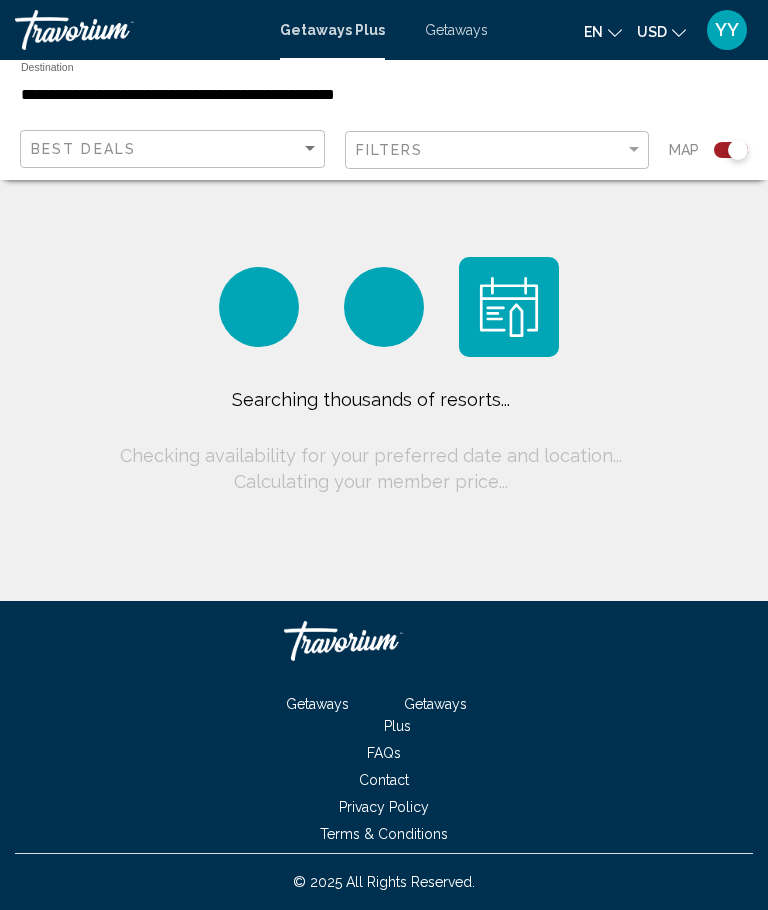scroll, scrollTop: 0, scrollLeft: 0, axis: both 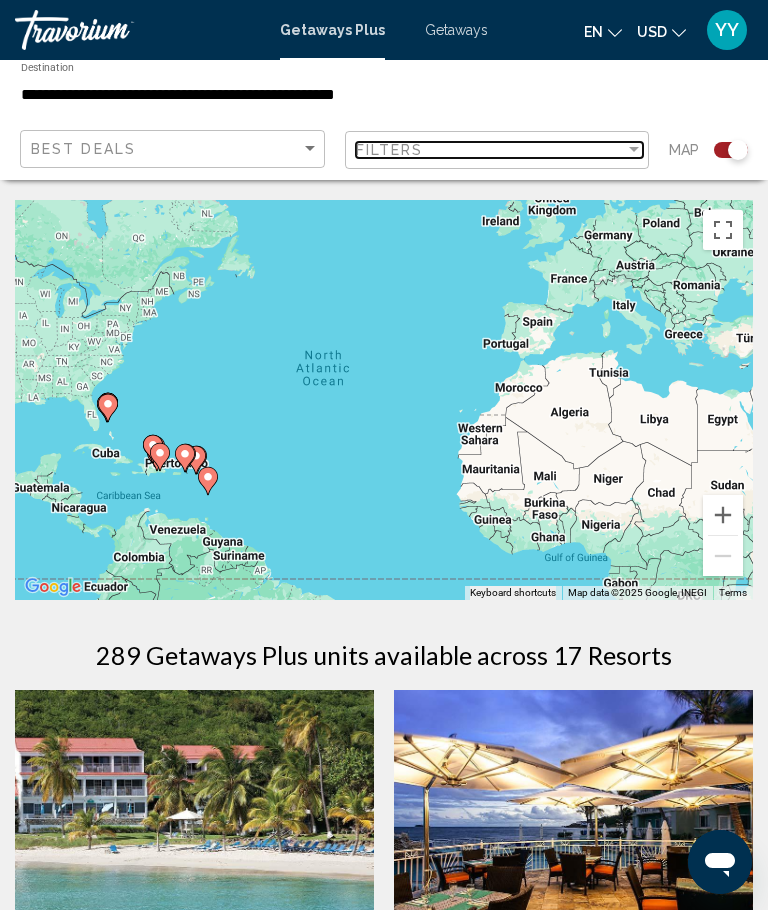 click on "Filters" at bounding box center (491, 150) 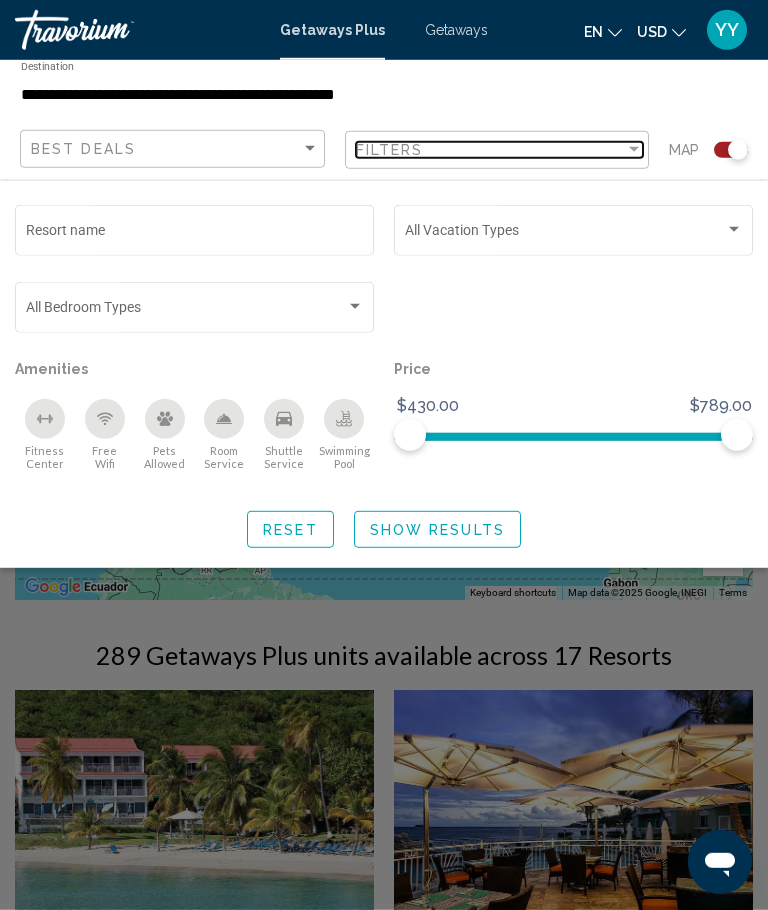 scroll, scrollTop: 28, scrollLeft: 0, axis: vertical 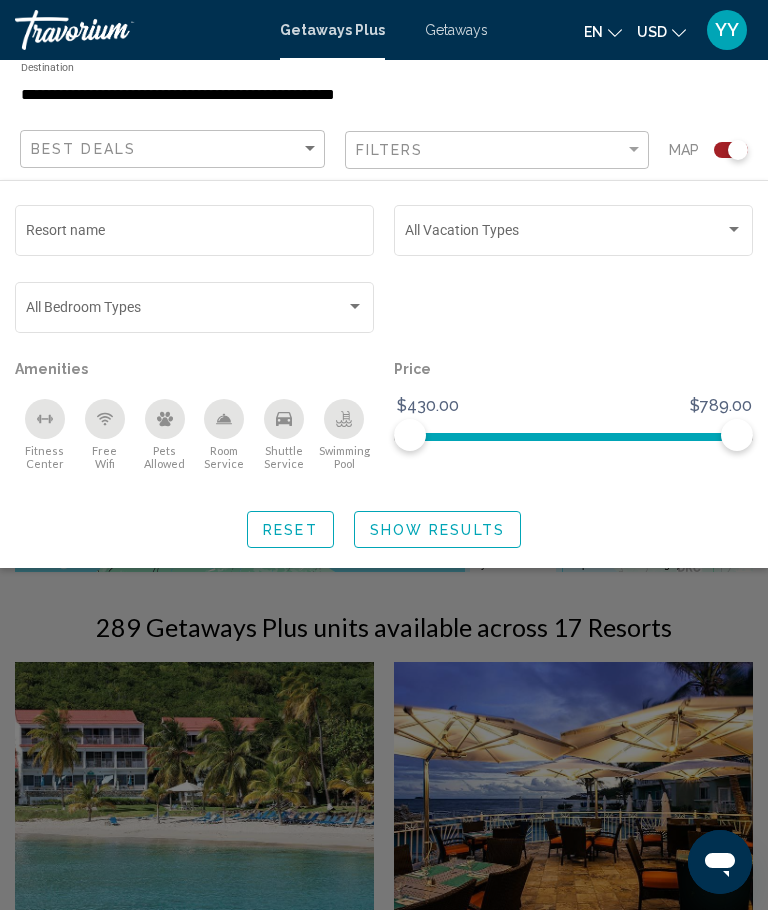 click on "Vacation Types All Vacation Types" at bounding box center [574, 228] 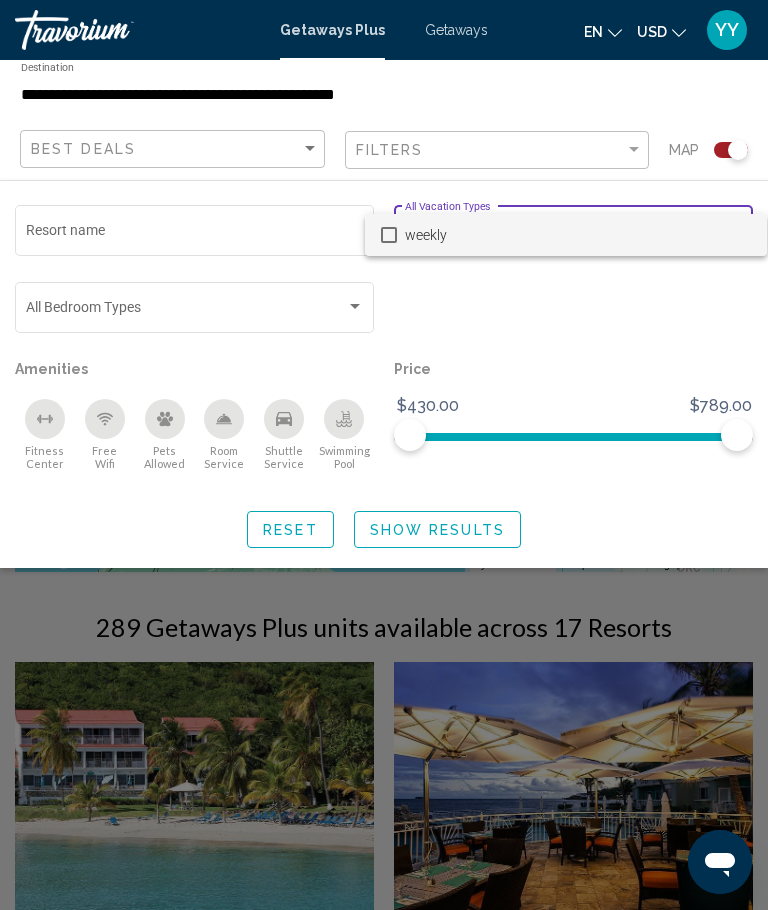 click at bounding box center [384, 455] 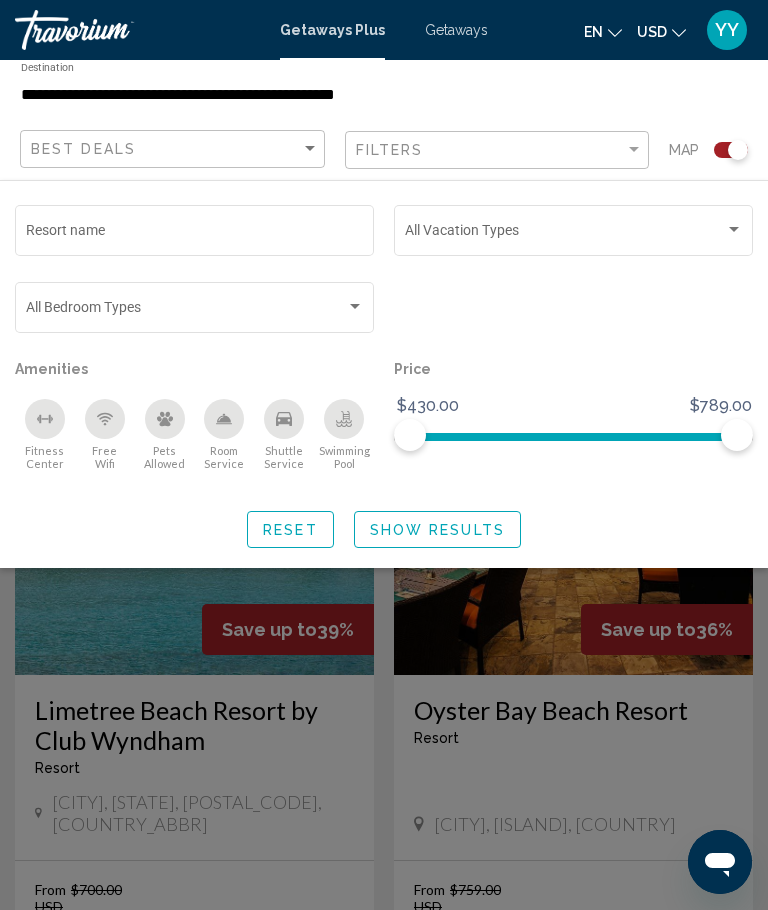scroll, scrollTop: 333, scrollLeft: 0, axis: vertical 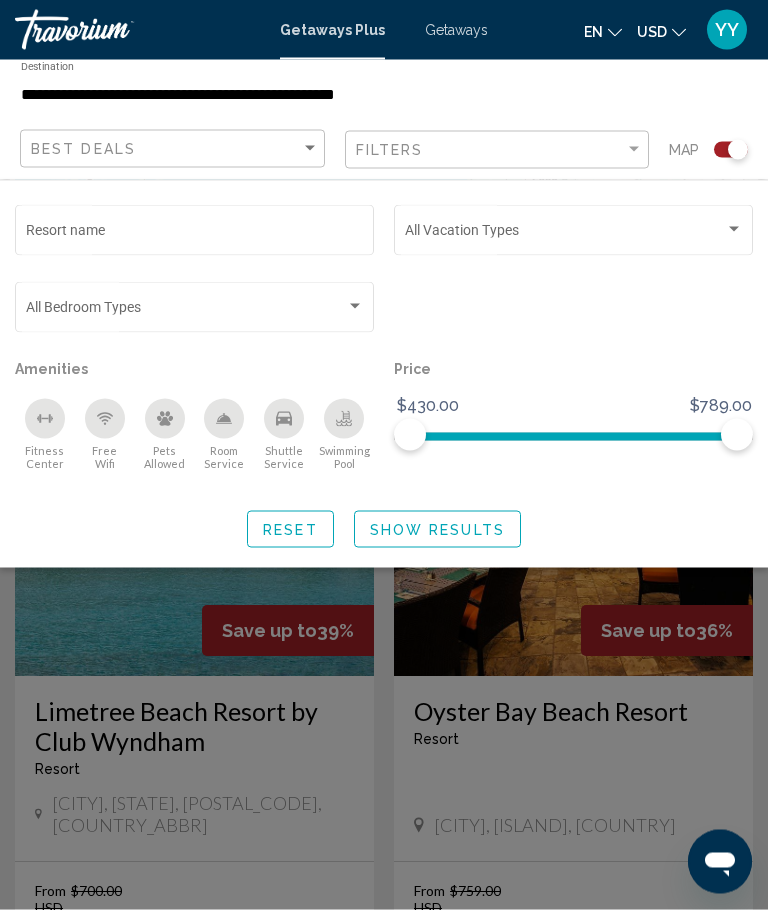 click at bounding box center [384, 605] 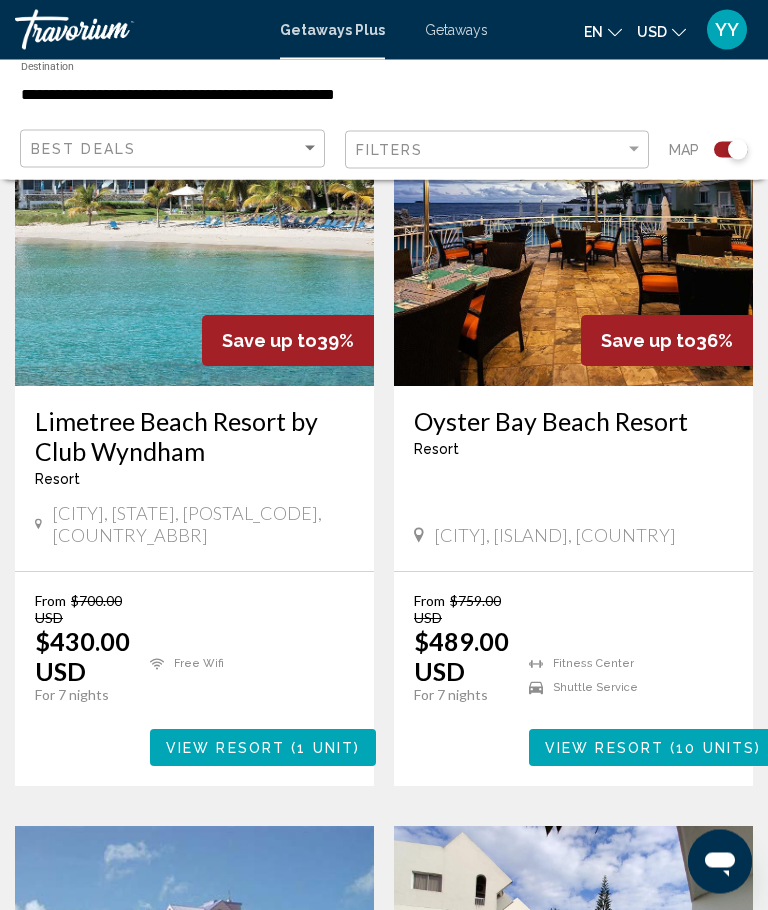 scroll, scrollTop: 625, scrollLeft: 0, axis: vertical 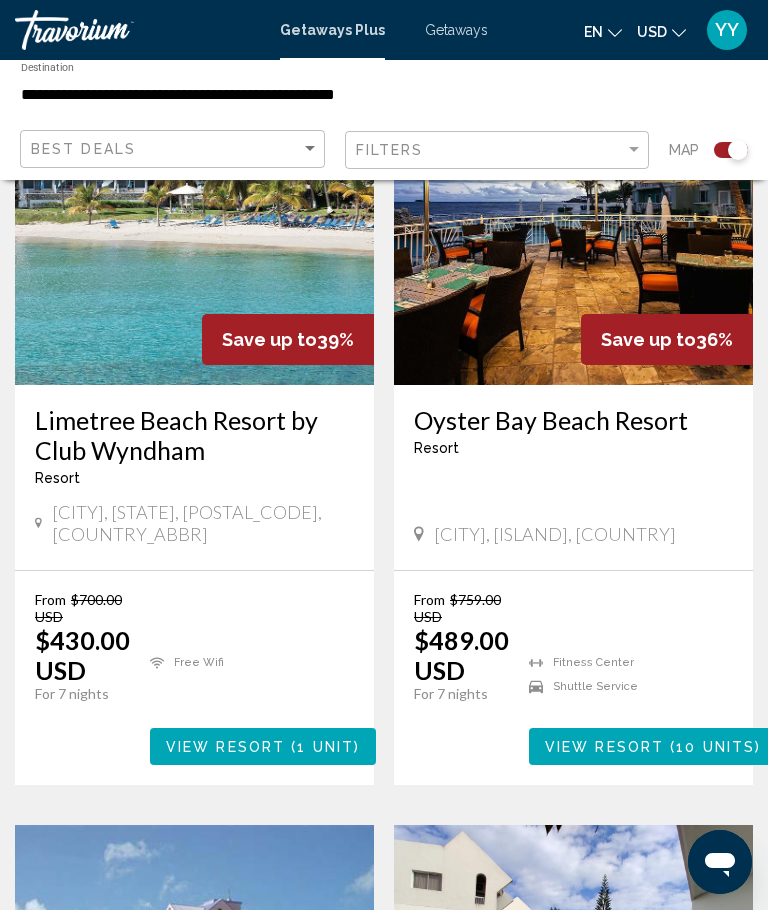 click at bounding box center (573, 225) 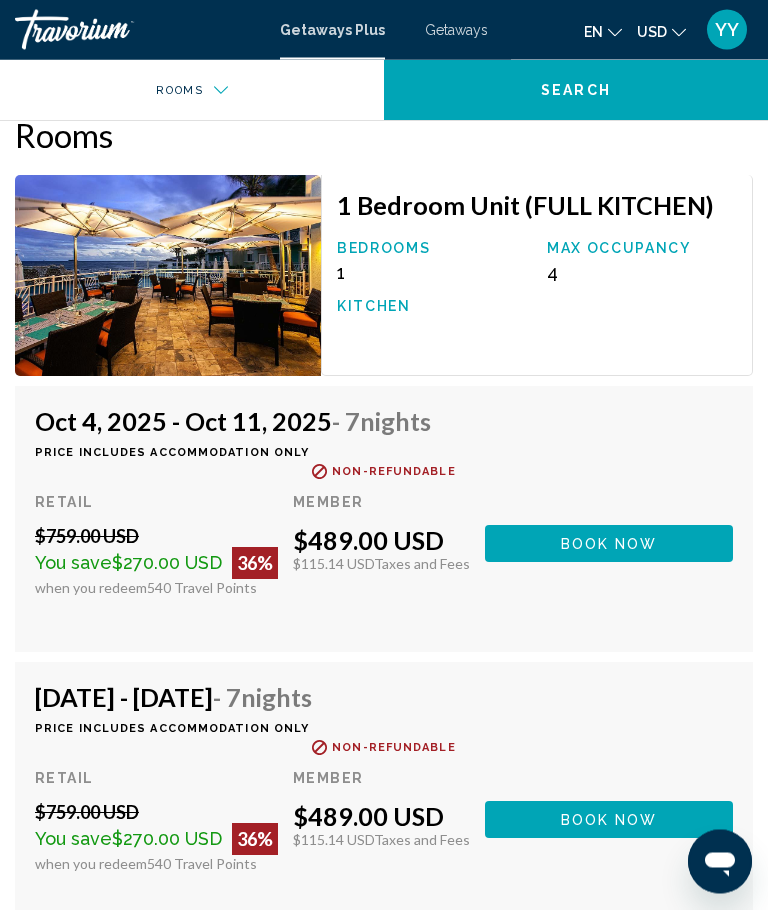scroll, scrollTop: 2814, scrollLeft: 0, axis: vertical 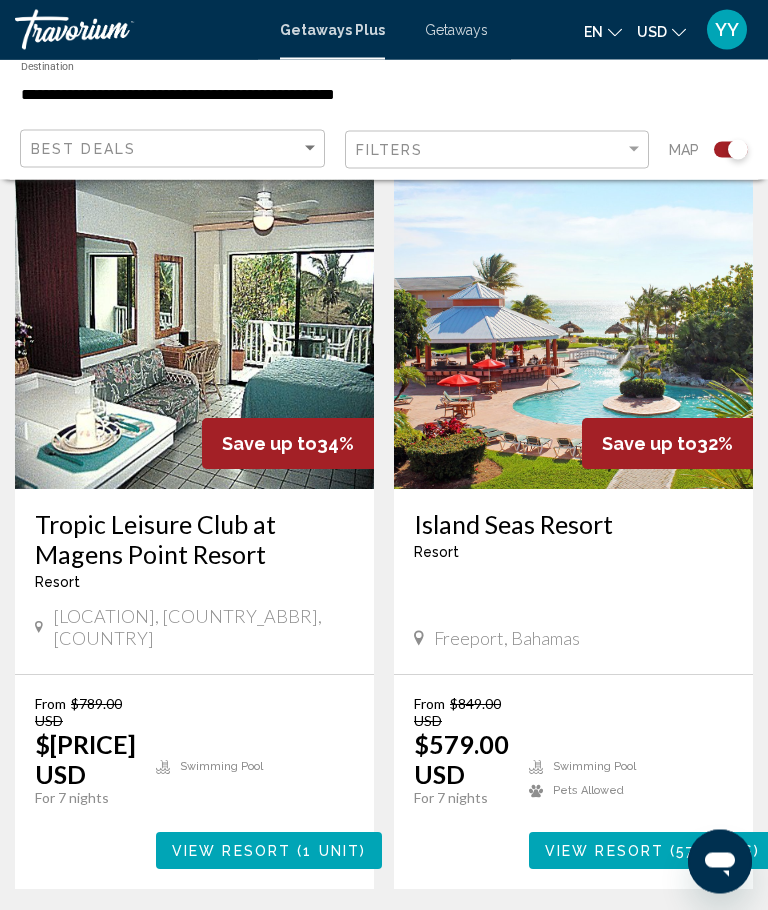 click at bounding box center (573, 330) 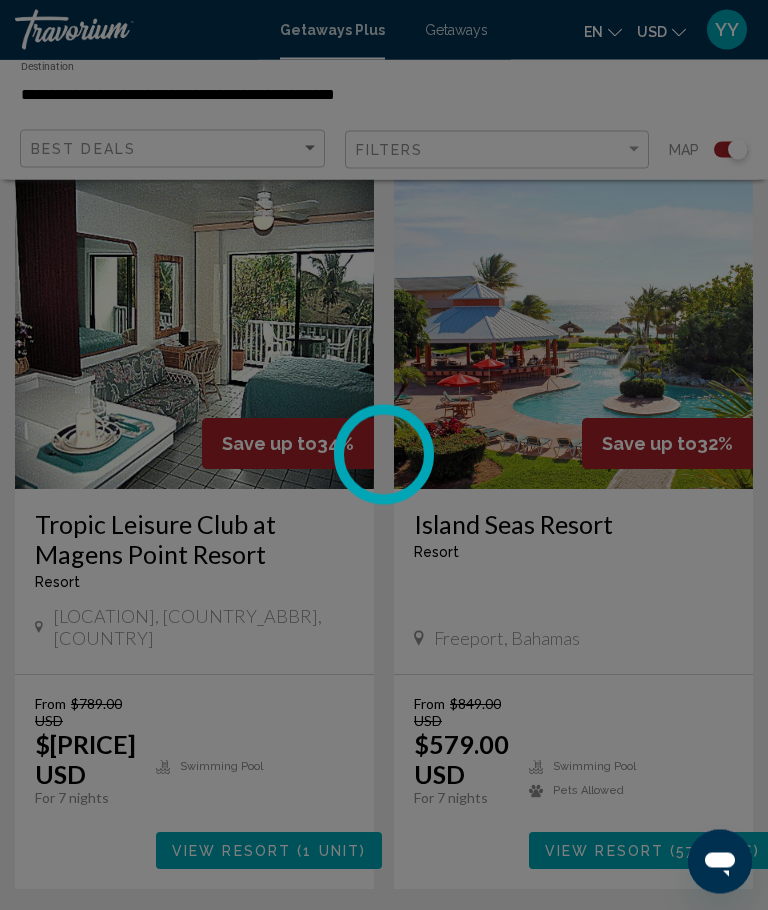 scroll, scrollTop: 1989, scrollLeft: 0, axis: vertical 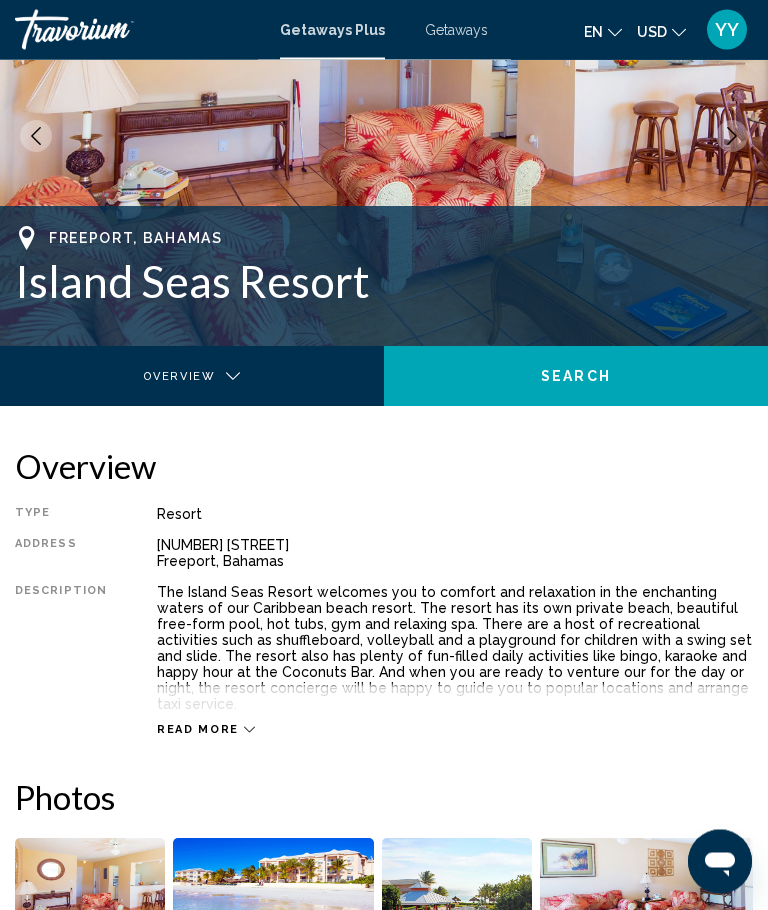 click at bounding box center [249, 730] 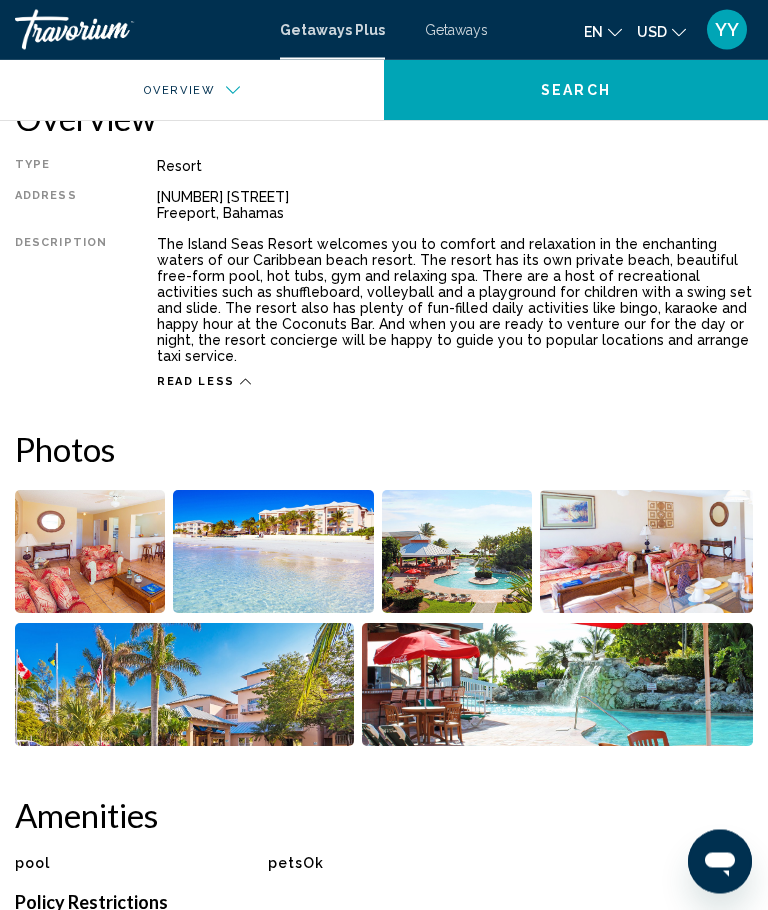 scroll, scrollTop: 483, scrollLeft: 0, axis: vertical 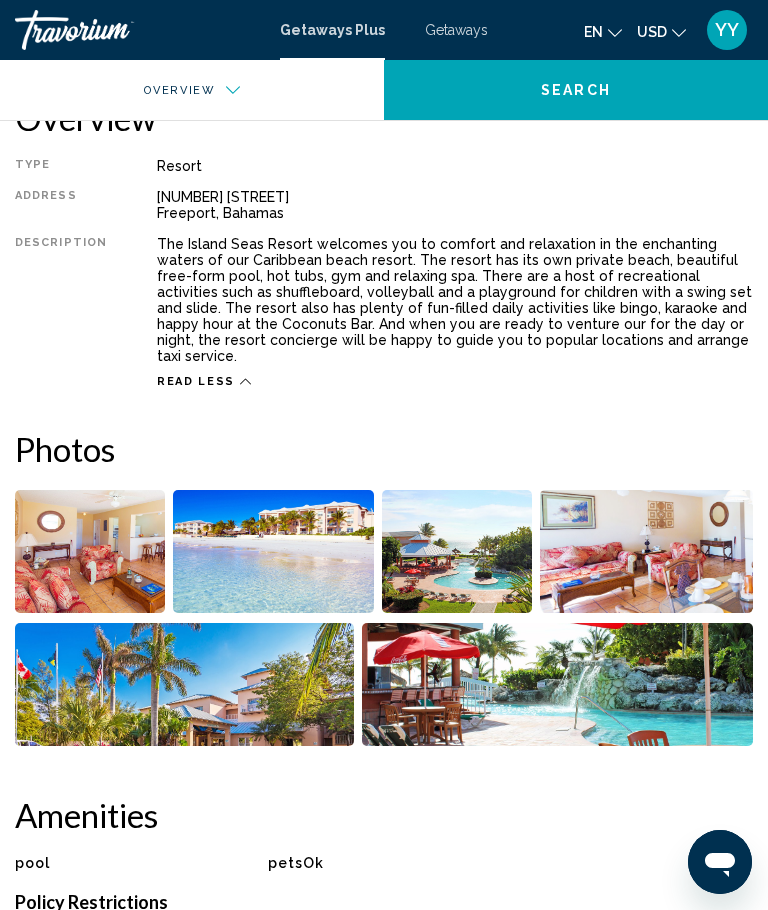 click at bounding box center (90, 551) 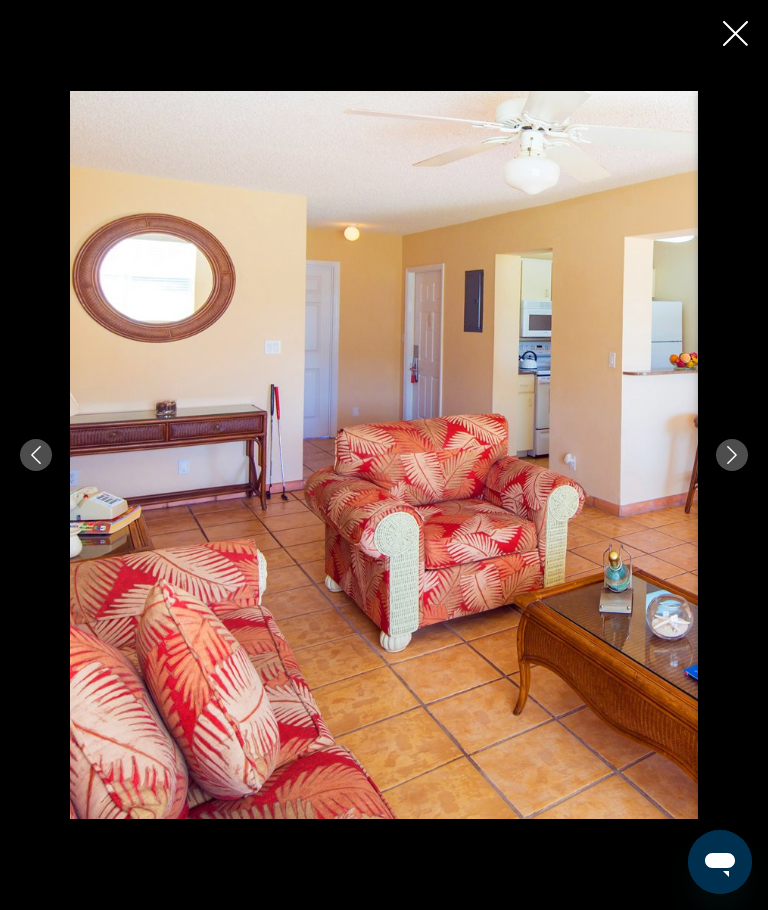 scroll, scrollTop: 786, scrollLeft: 0, axis: vertical 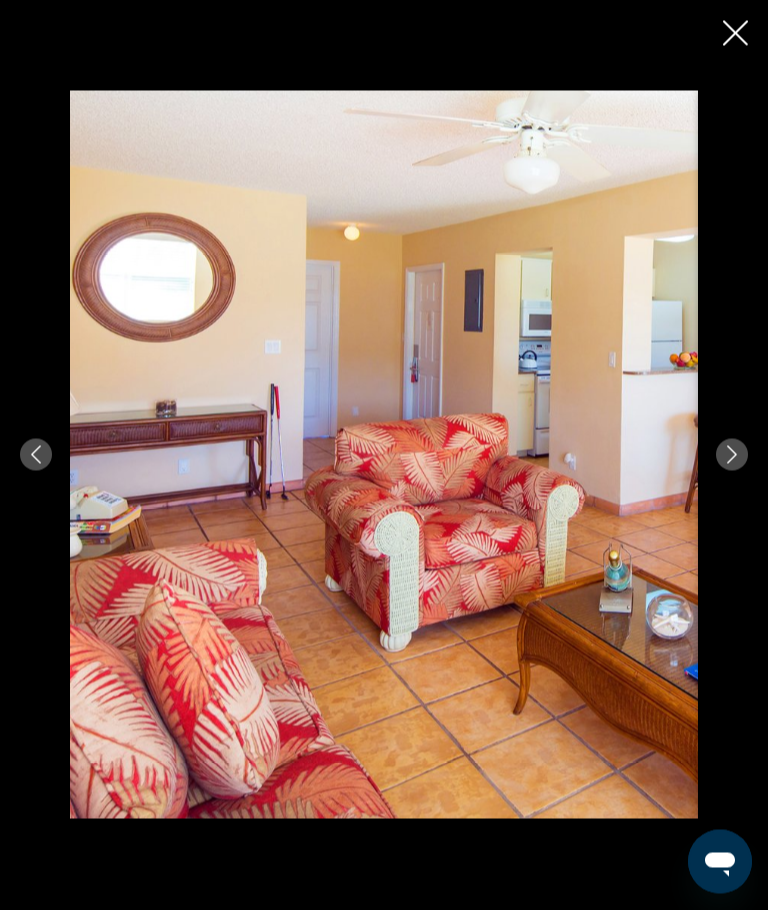 click at bounding box center (732, 455) 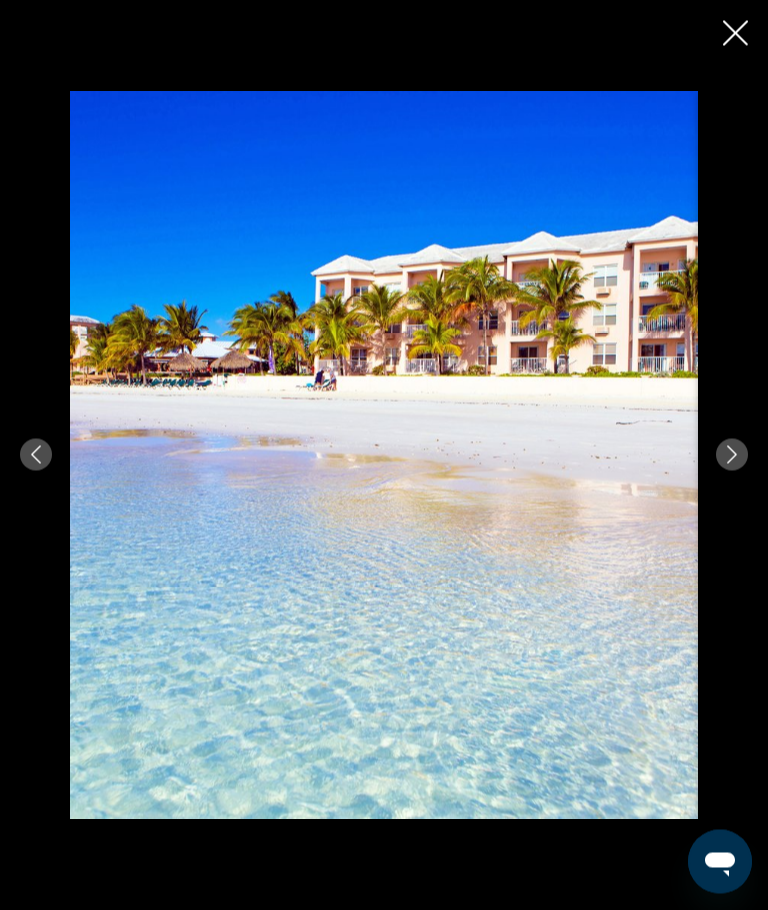 scroll, scrollTop: 787, scrollLeft: 0, axis: vertical 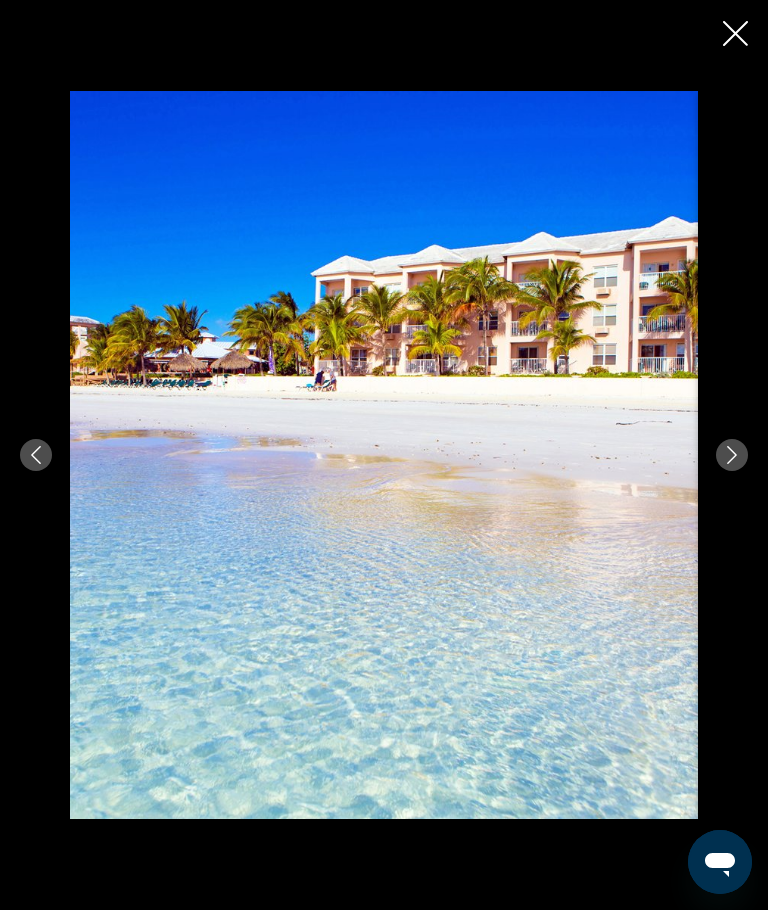 click at bounding box center (732, 455) 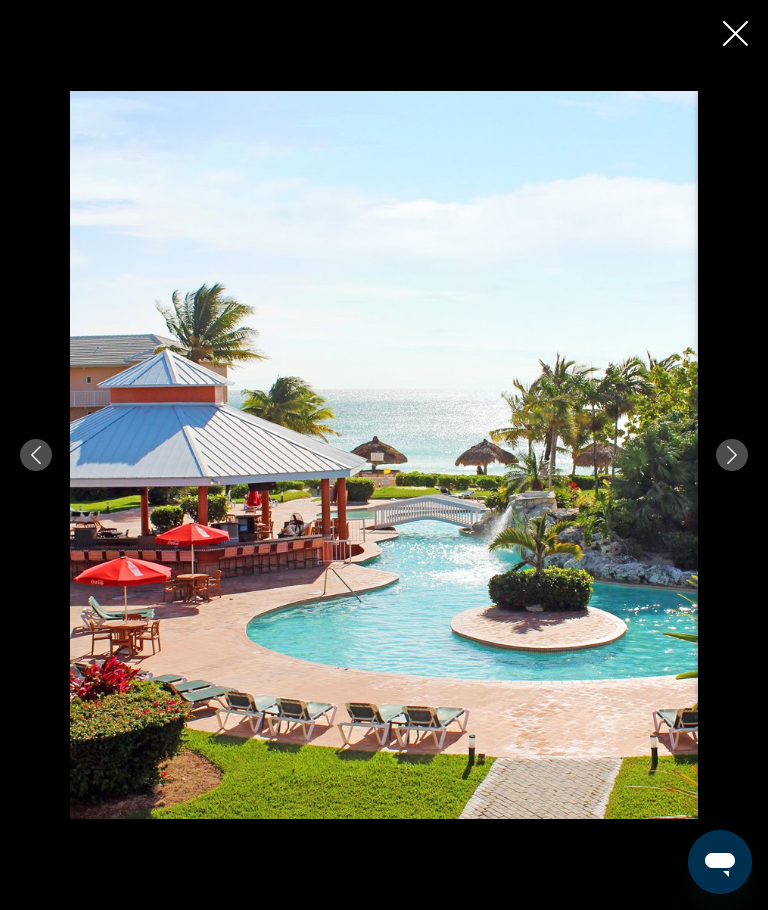 click at bounding box center [732, 455] 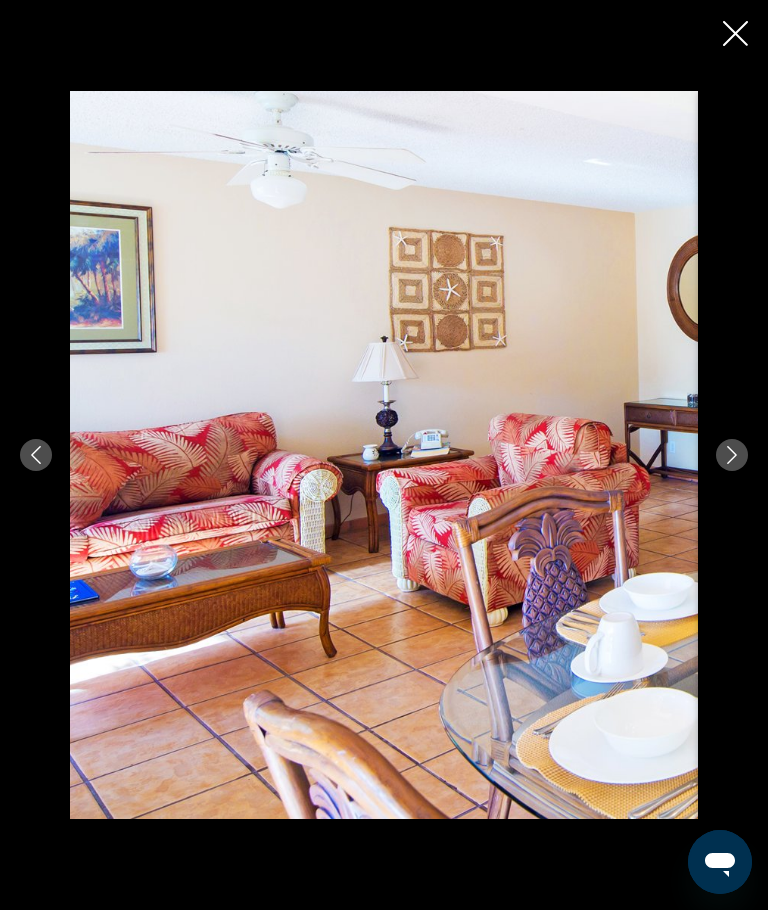 click at bounding box center [732, 455] 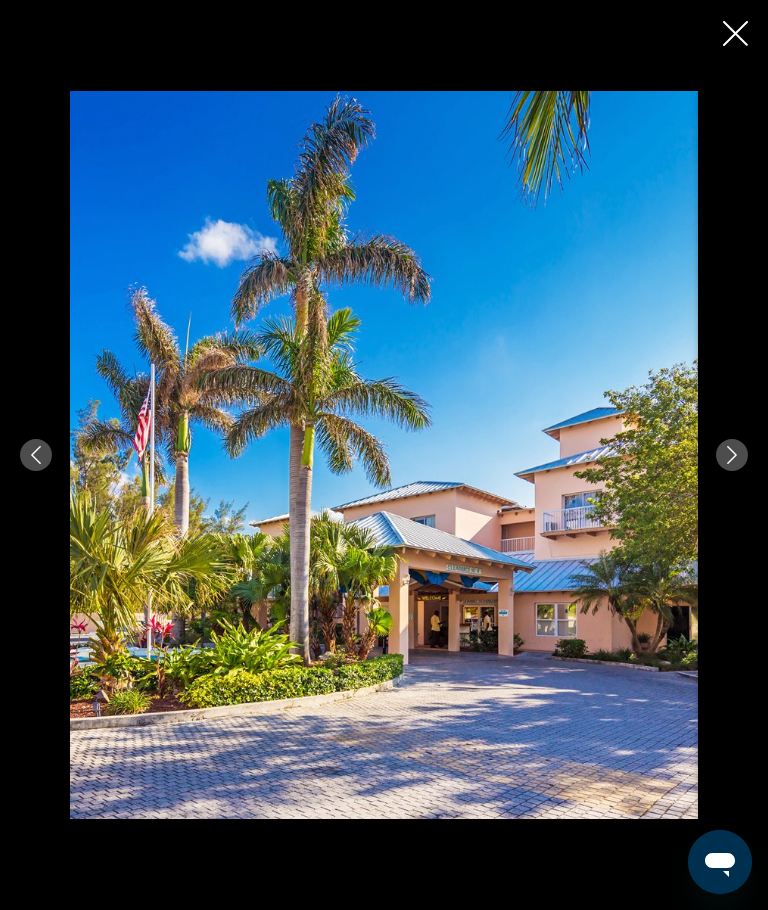 click at bounding box center [732, 455] 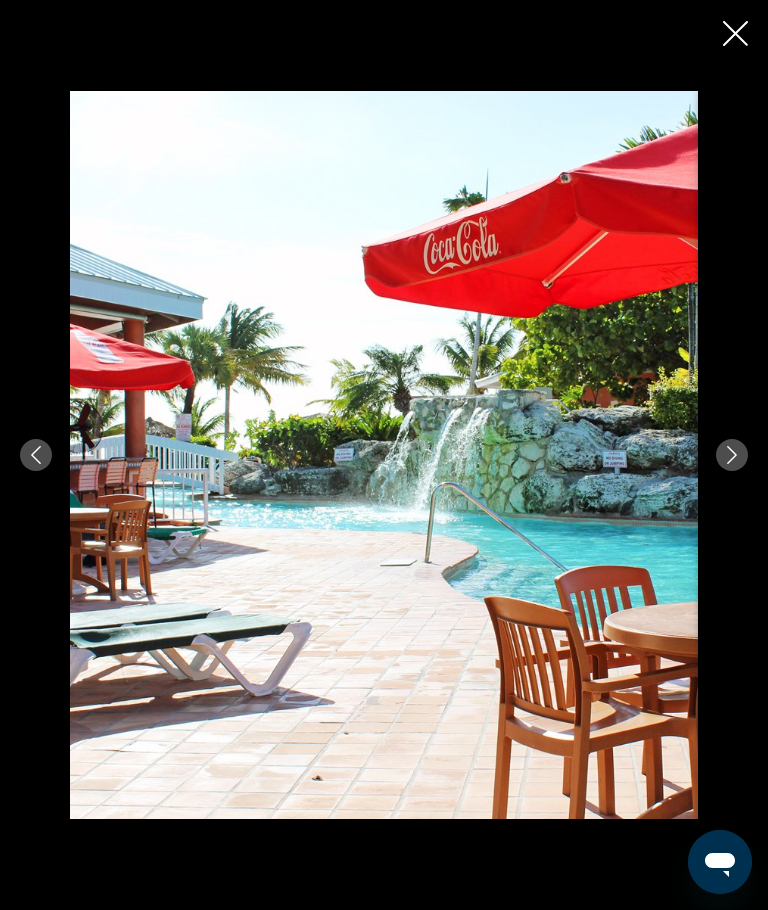 click at bounding box center (732, 455) 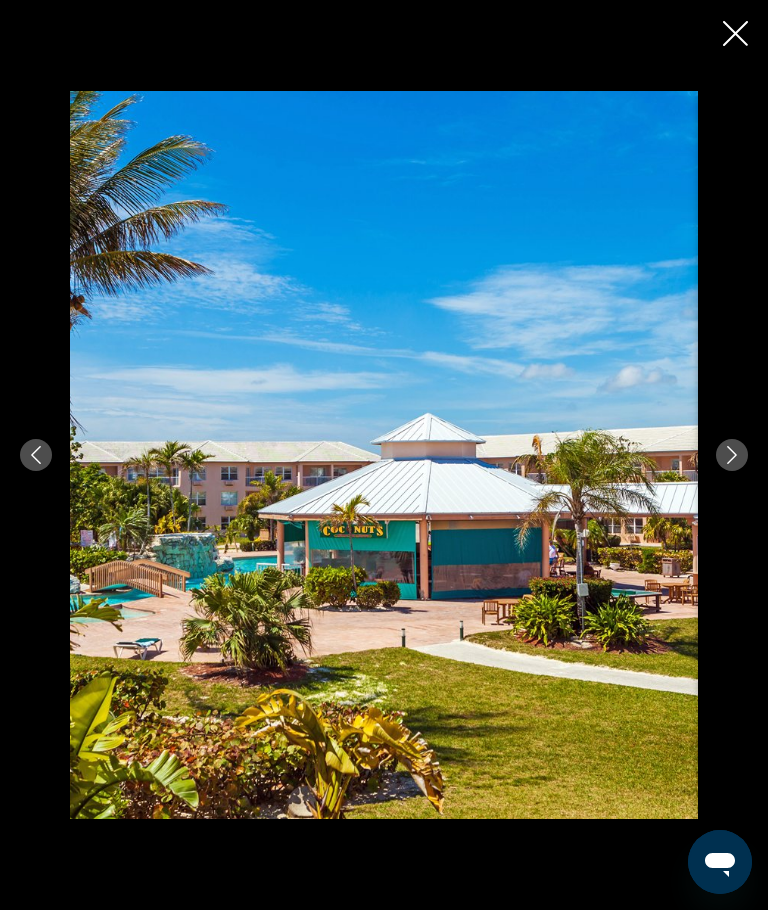 click at bounding box center [732, 455] 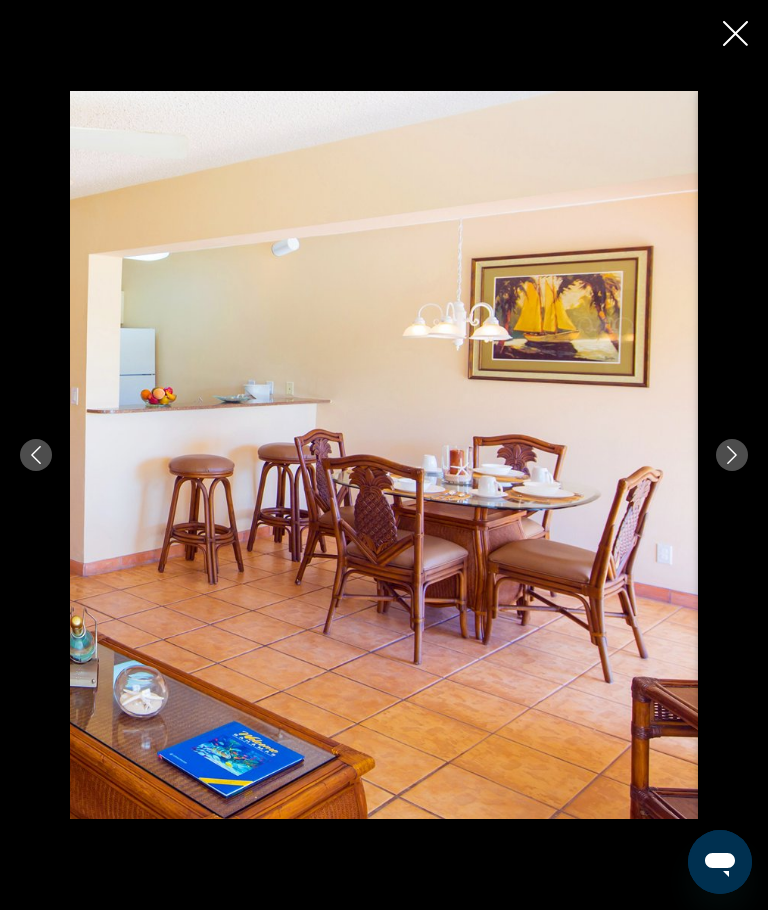 click at bounding box center (735, 33) 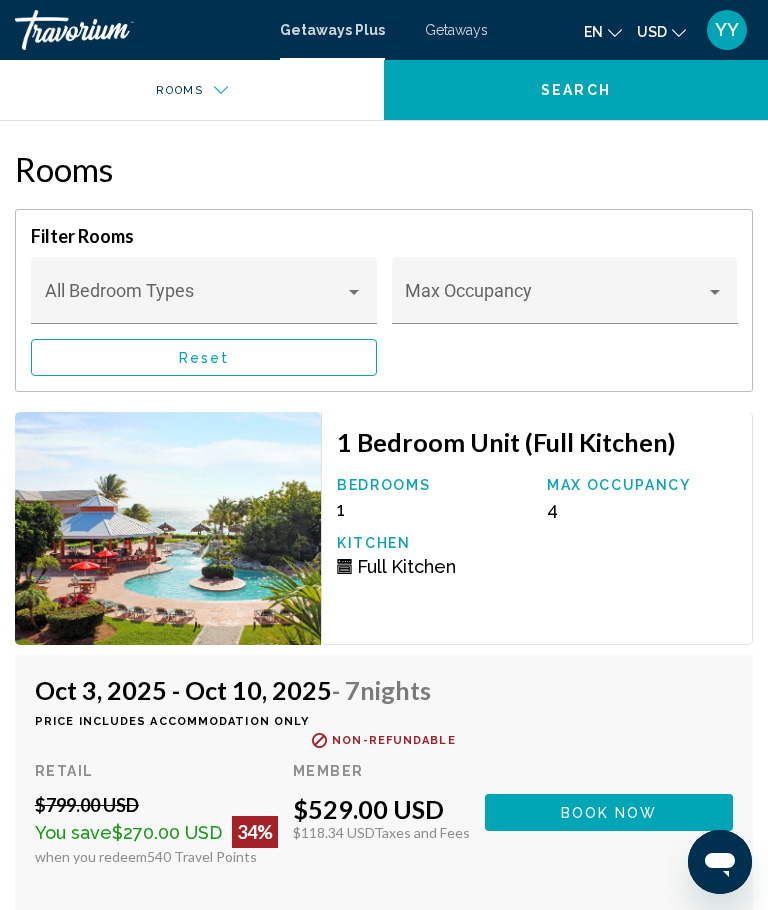 scroll, scrollTop: 2575, scrollLeft: 0, axis: vertical 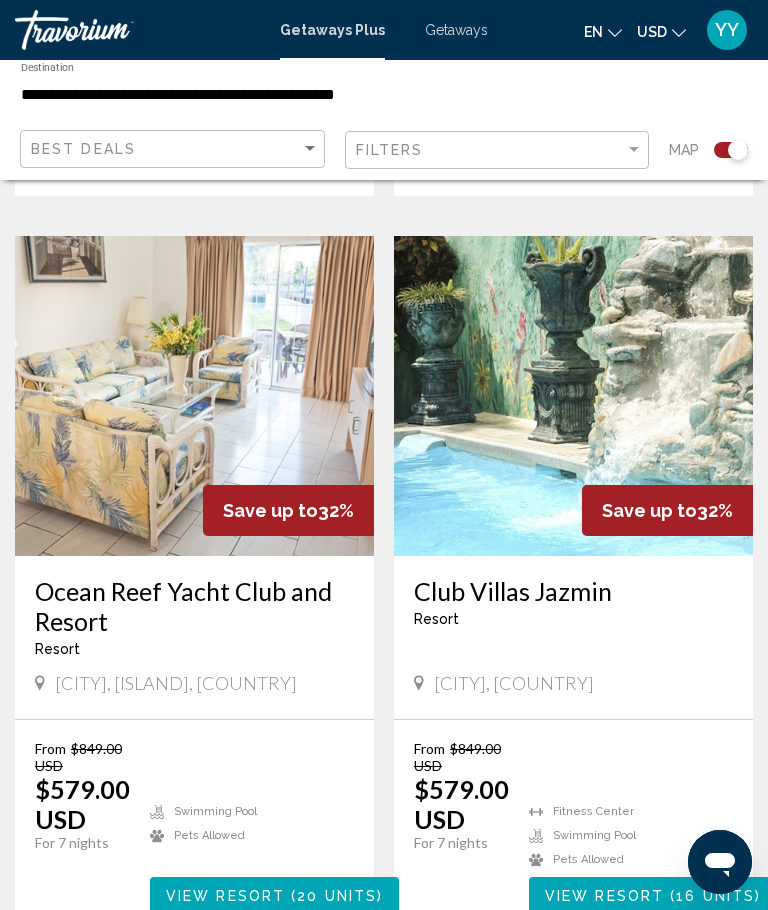 click on "2" at bounding box center (419, 994) 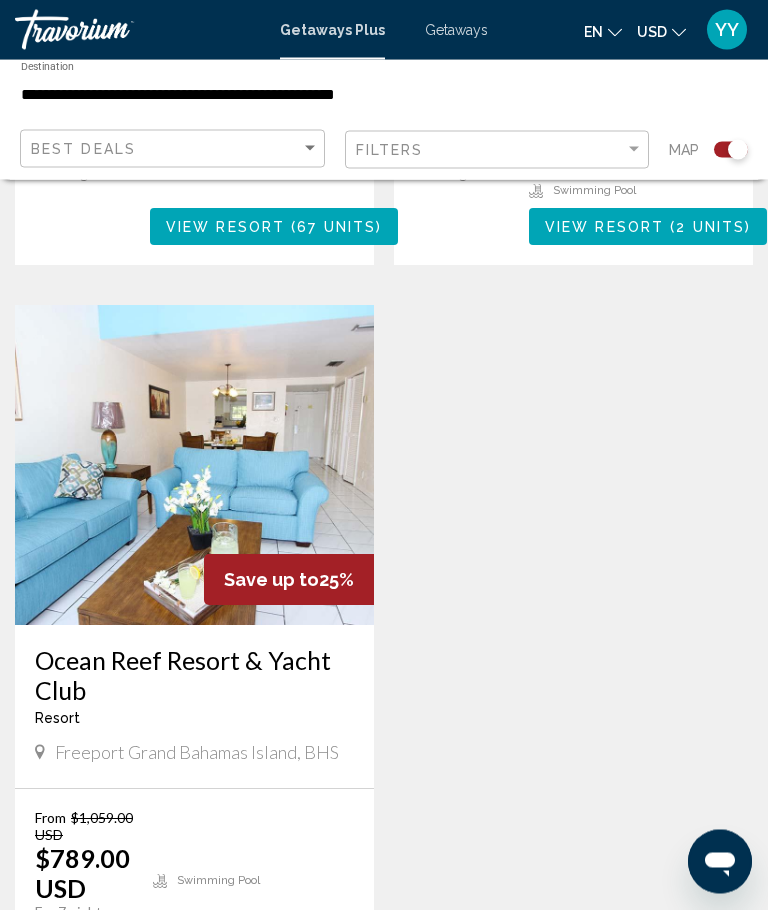 scroll, scrollTop: 1862, scrollLeft: 0, axis: vertical 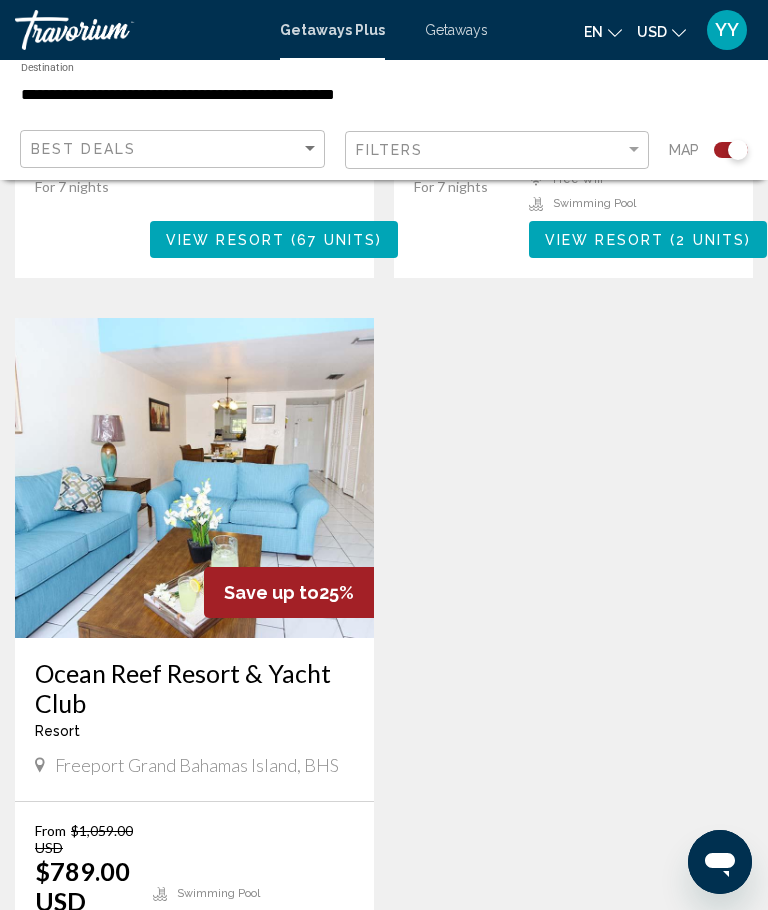 click on "Save up to  25%   [RESORT_NAME]  Resort  -  This is an adults only resort
[CITY], [COUNTRY] [RESORT_NAME] From $[PRICE] USD $[PRICE] USD For 7 nights You save  $[PRICE] USD   temp  4
Swimming Pool View Resort    ( 4 units )" at bounding box center [194, 667] 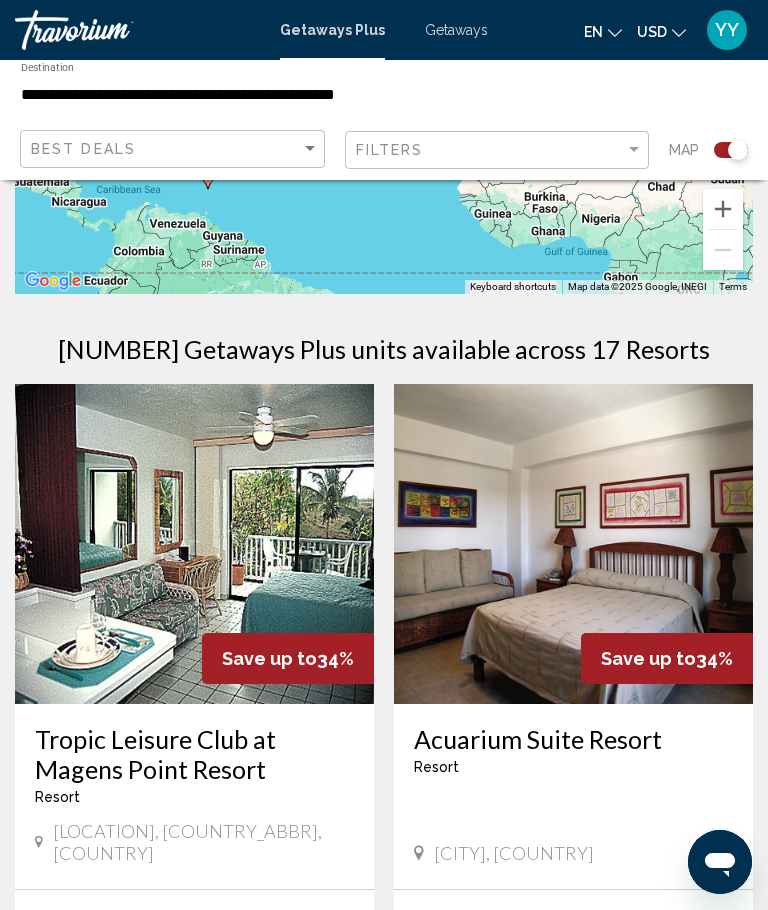 scroll, scrollTop: 0, scrollLeft: 0, axis: both 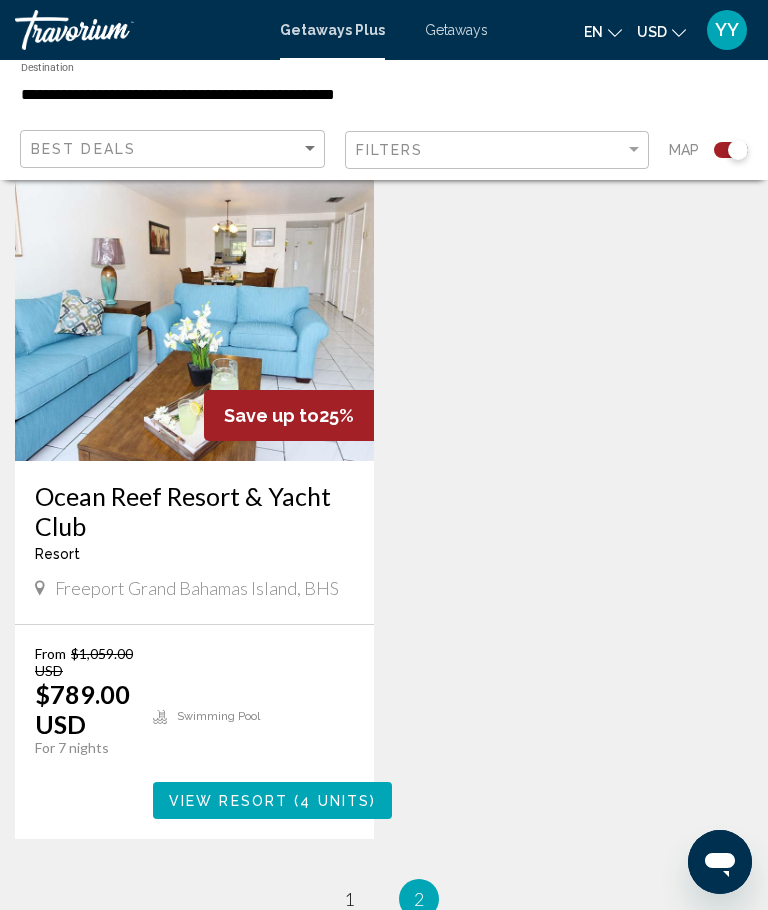 click at bounding box center [194, 301] 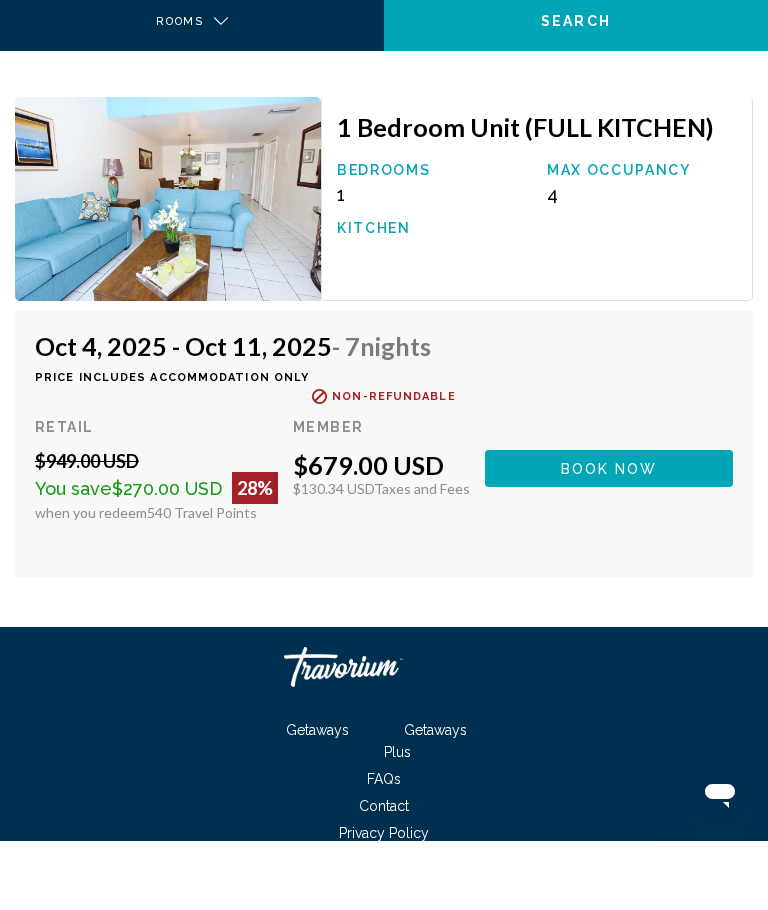 scroll, scrollTop: 3887, scrollLeft: 0, axis: vertical 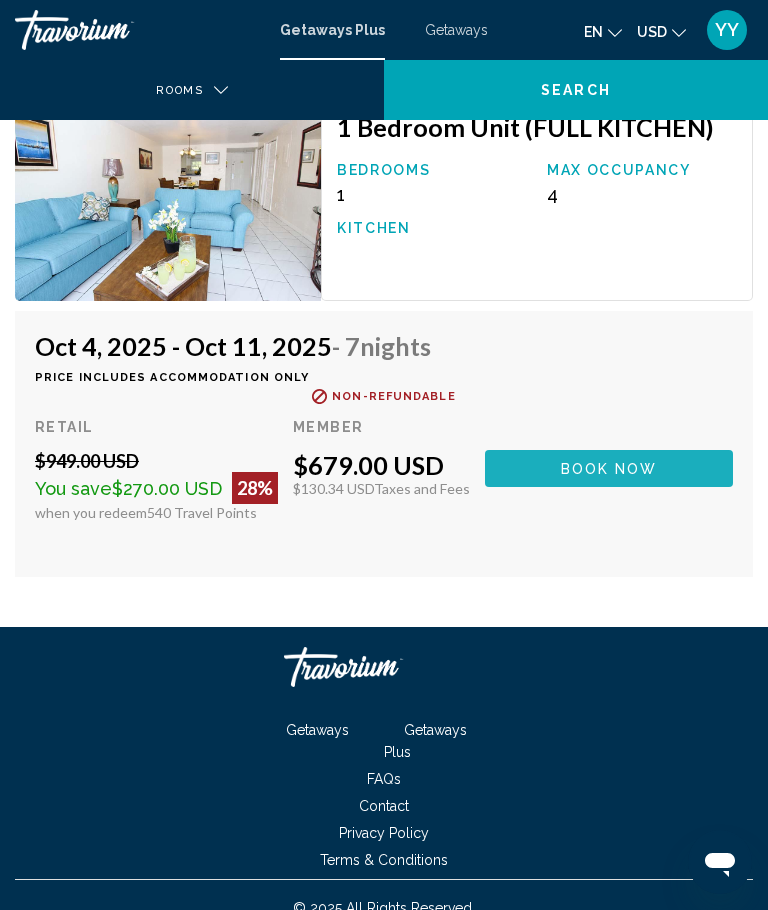 click on "Book now" at bounding box center [609, 468] 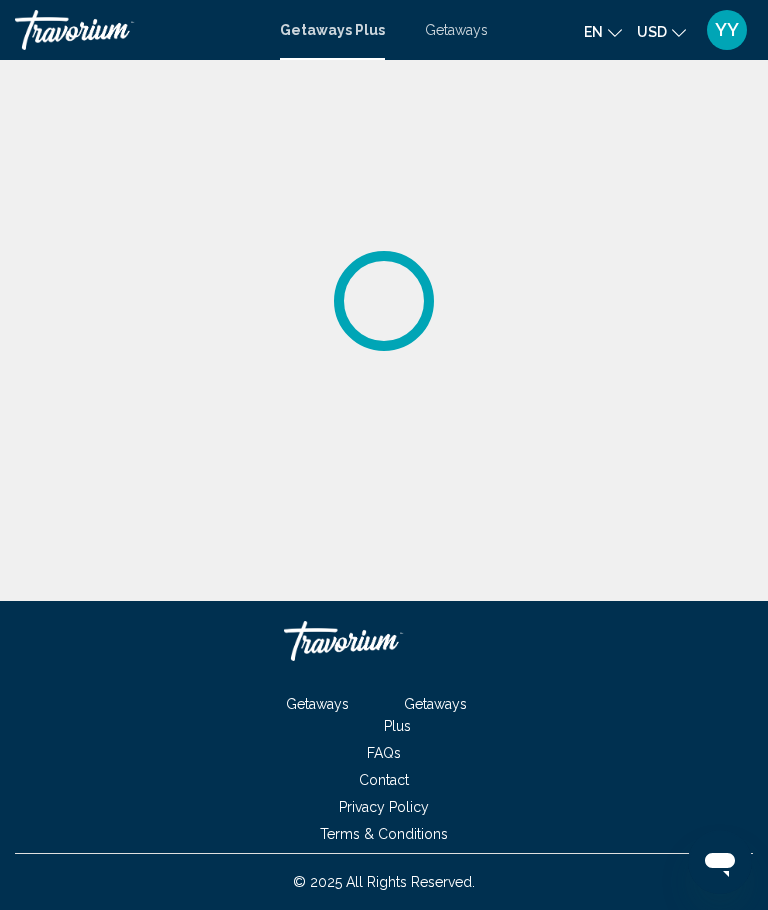 scroll, scrollTop: 0, scrollLeft: 0, axis: both 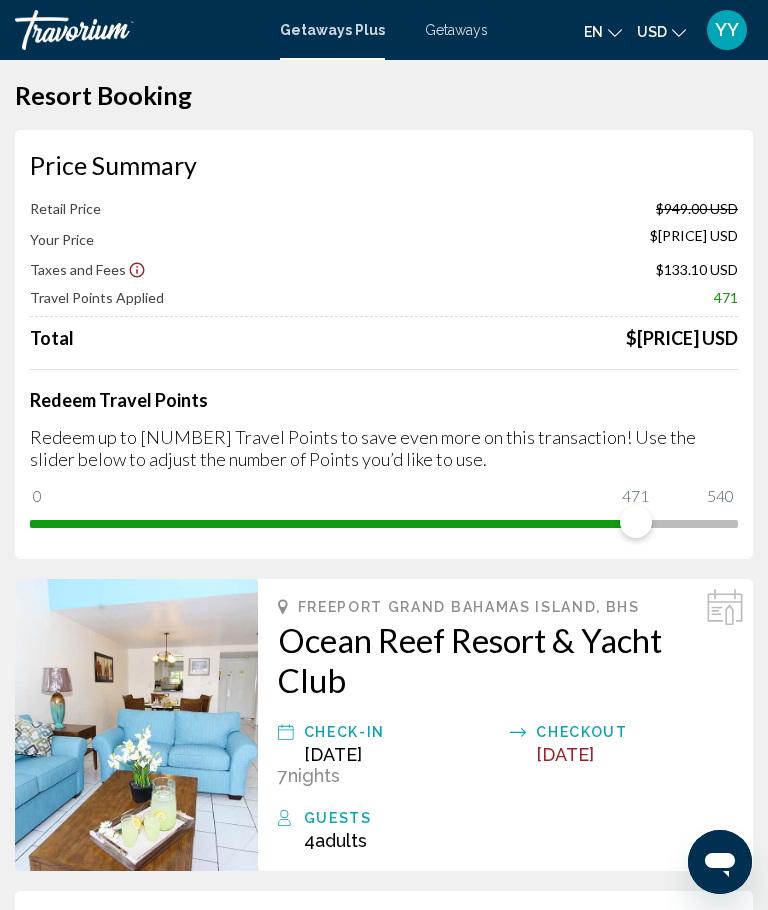 click on "Redeem up to [NUMBER] Travel Points to save even more on this transaction! Use the slider below to adjust the number of Points you’d like to use." at bounding box center (384, 448) 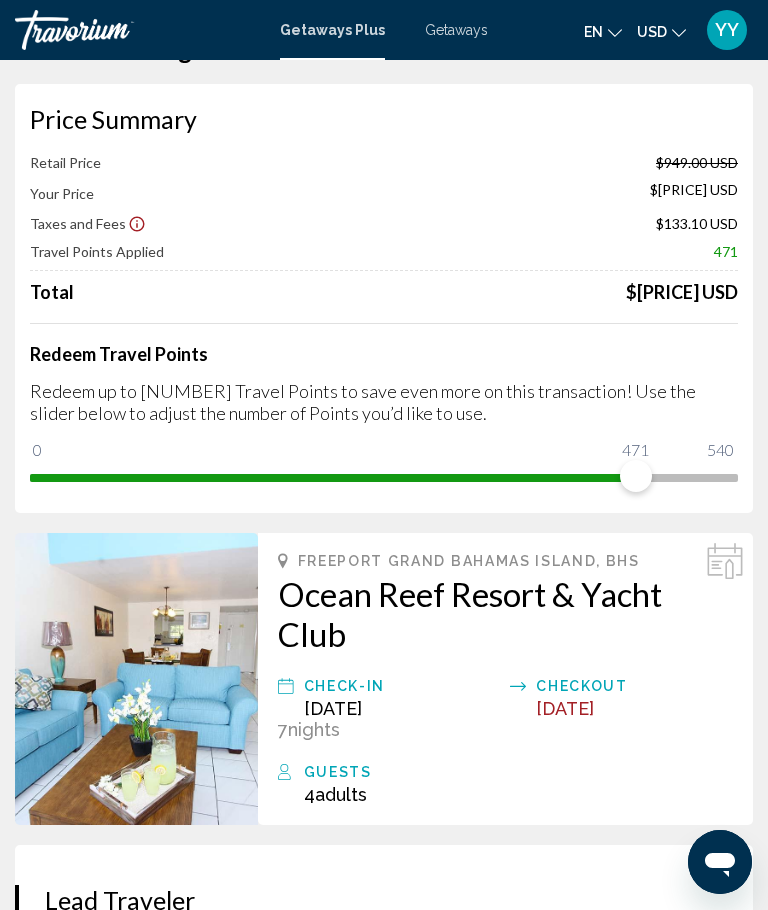 scroll, scrollTop: 0, scrollLeft: 0, axis: both 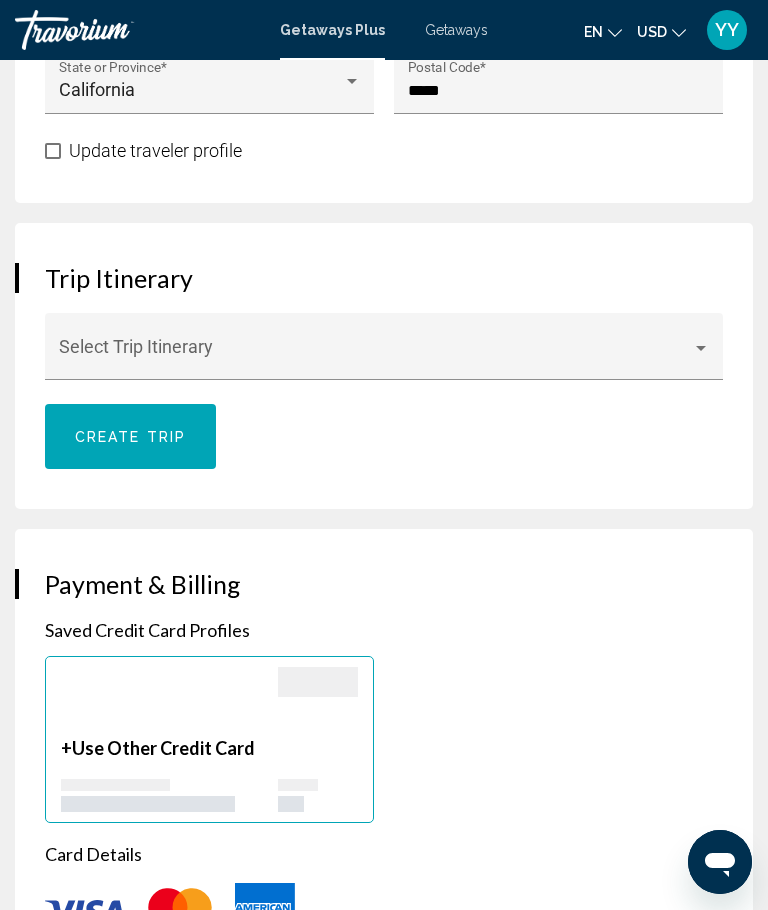click at bounding box center (701, 348) 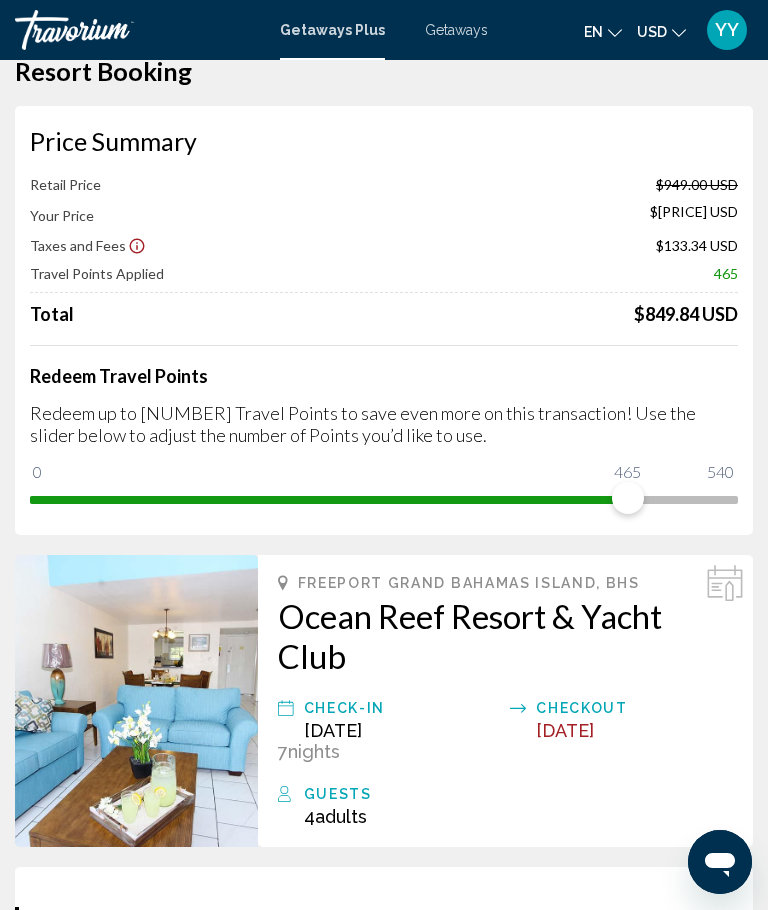 scroll, scrollTop: 0, scrollLeft: 0, axis: both 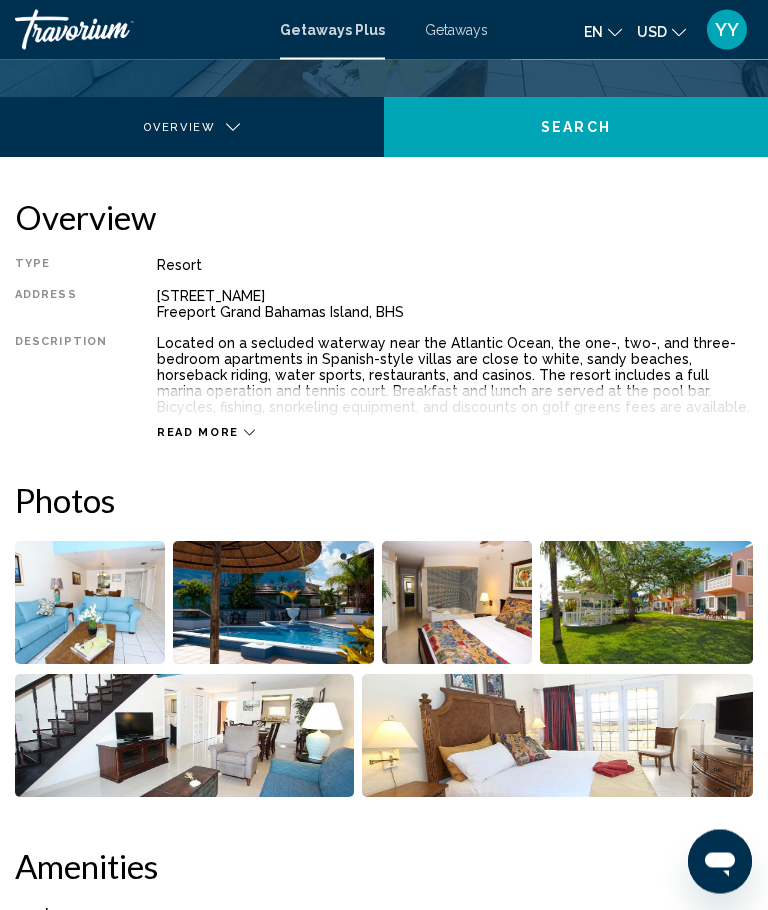 click at bounding box center (90, 603) 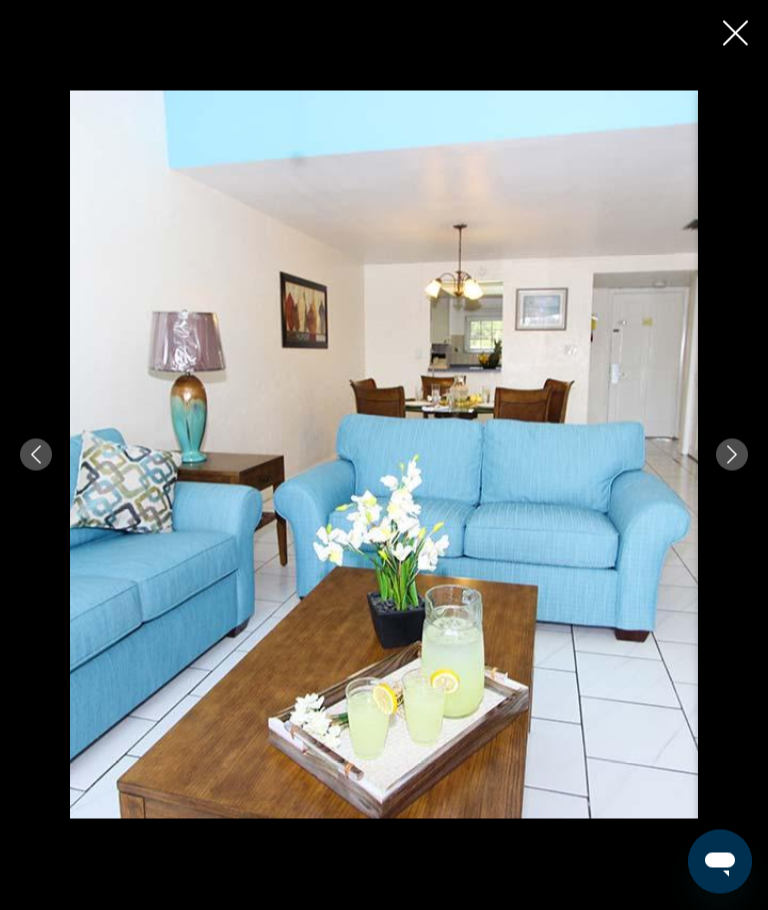 scroll, scrollTop: 383, scrollLeft: 0, axis: vertical 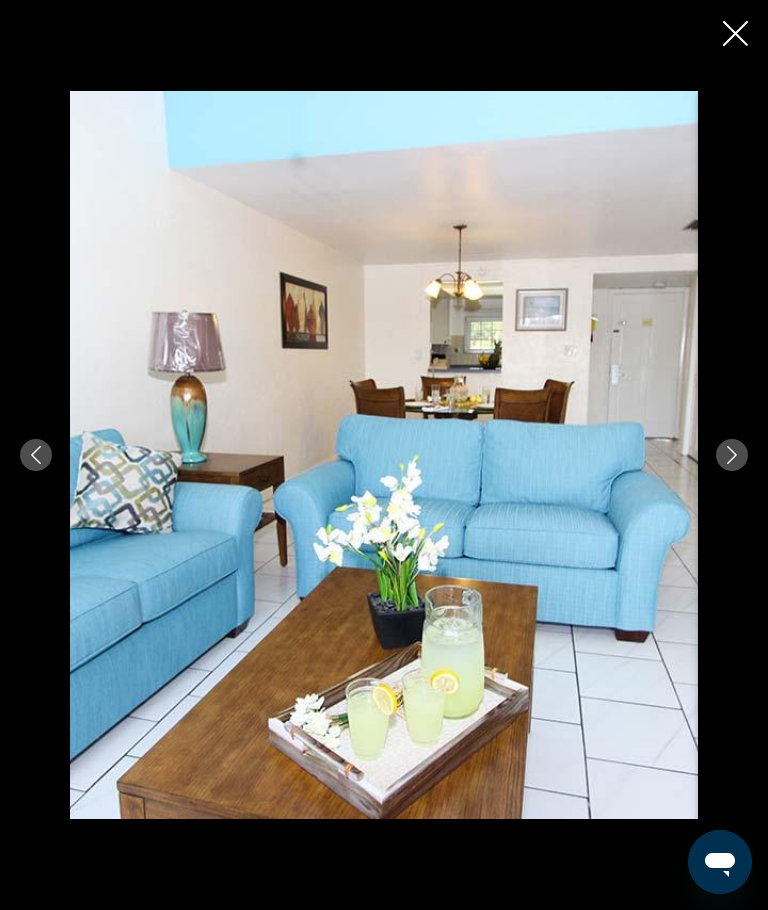 click at bounding box center (732, 455) 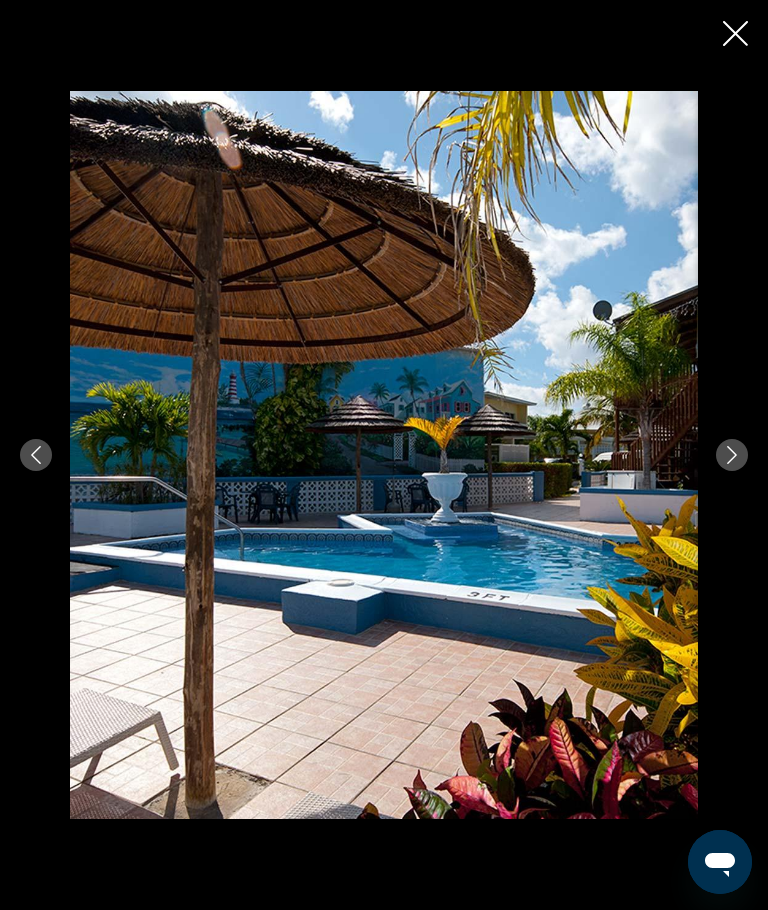 click at bounding box center [732, 455] 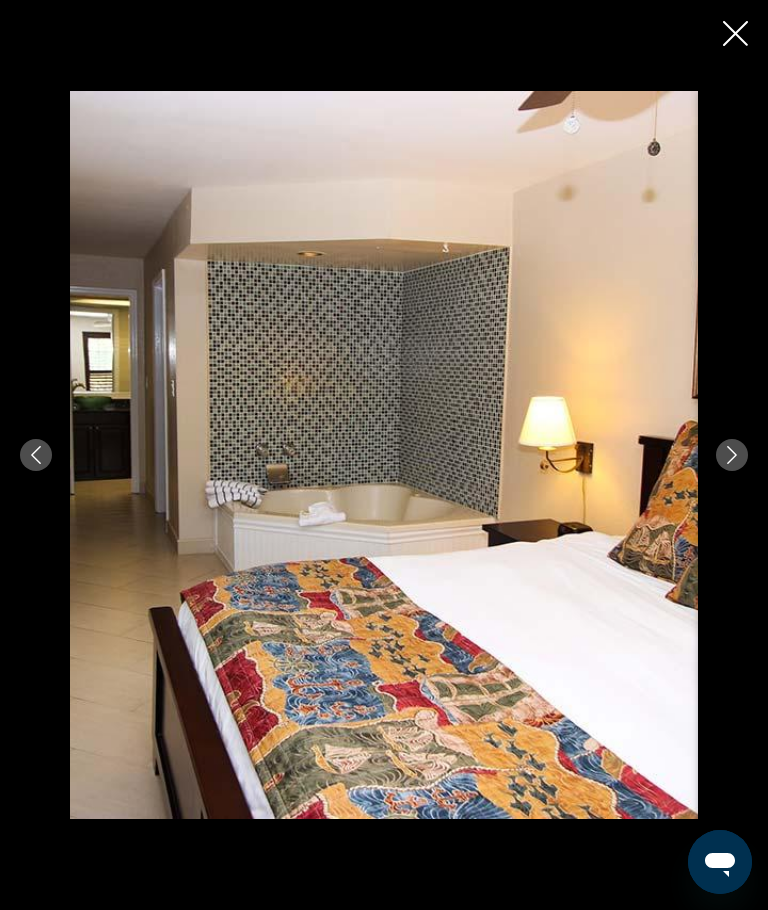 click at bounding box center [732, 455] 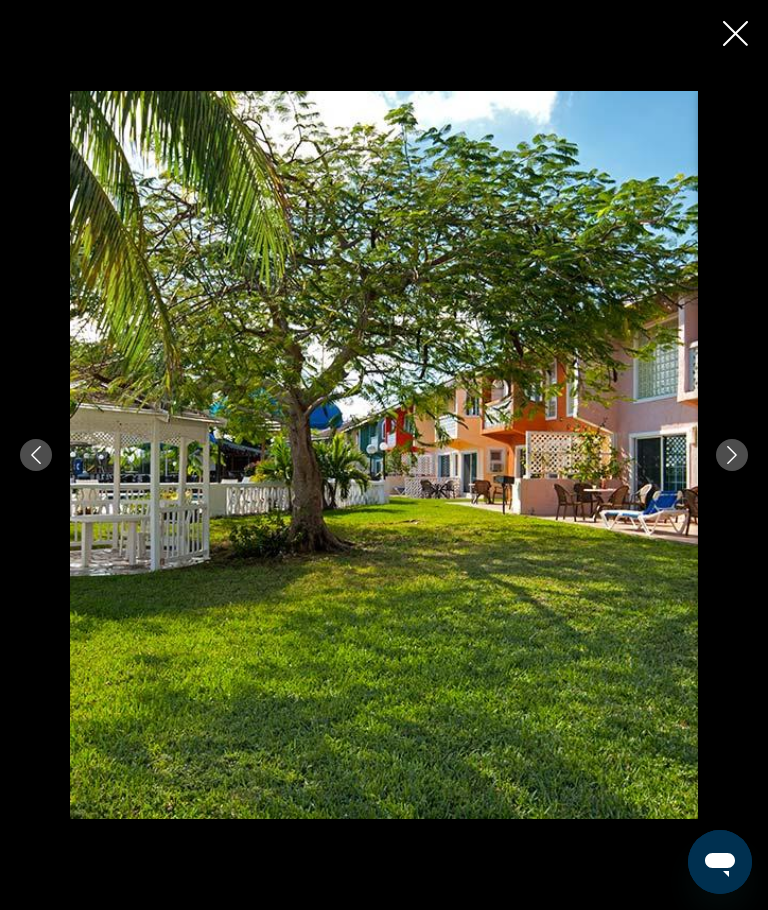 click at bounding box center [732, 455] 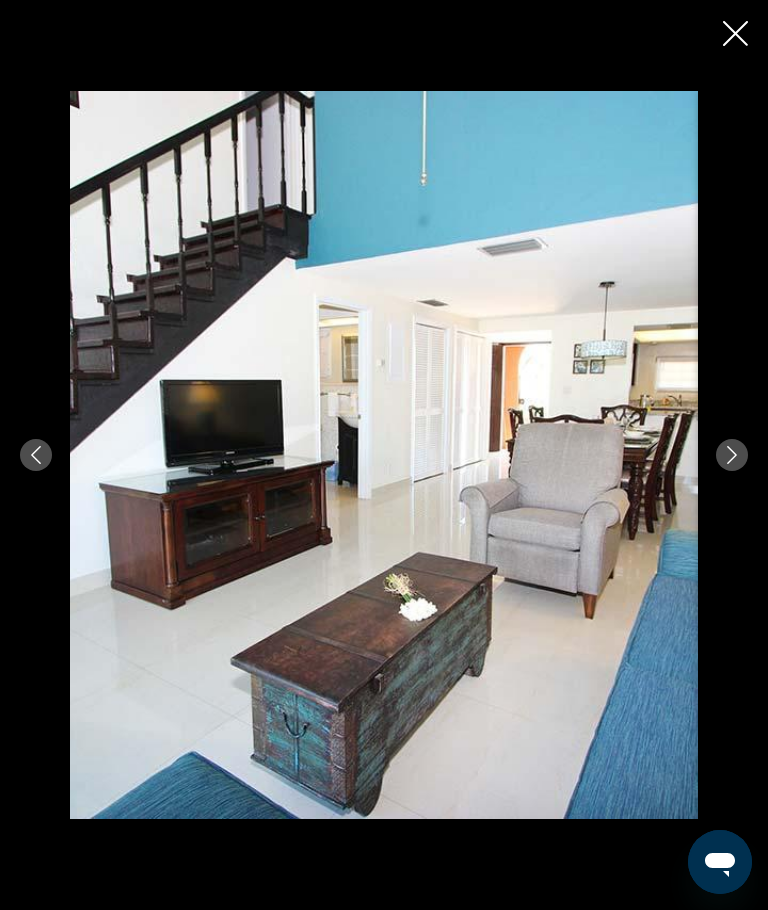click at bounding box center (732, 455) 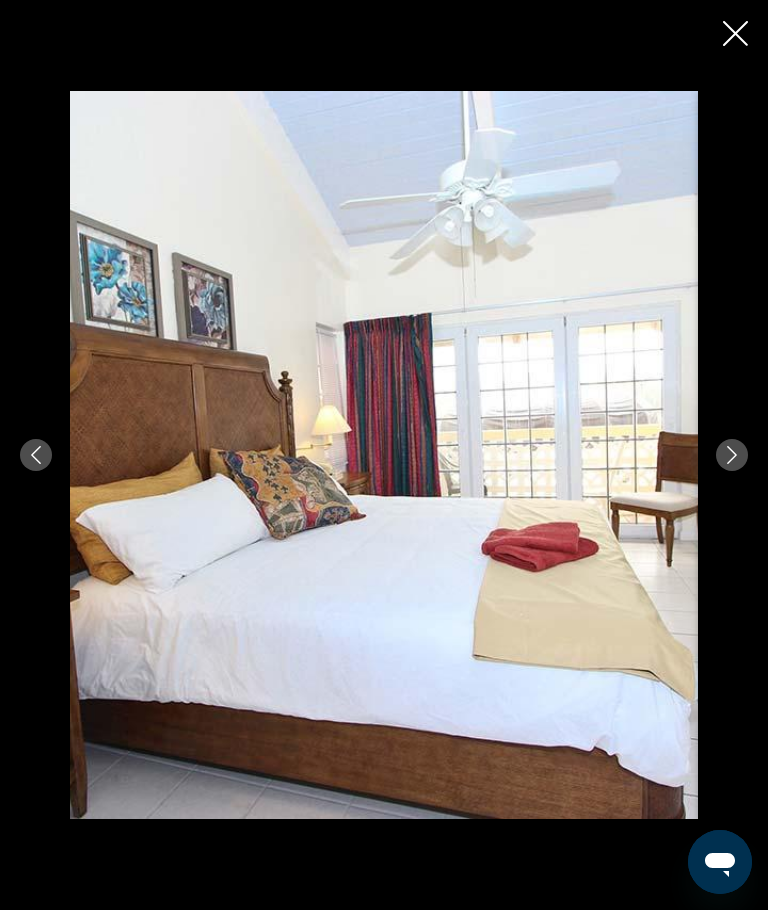 click at bounding box center [732, 455] 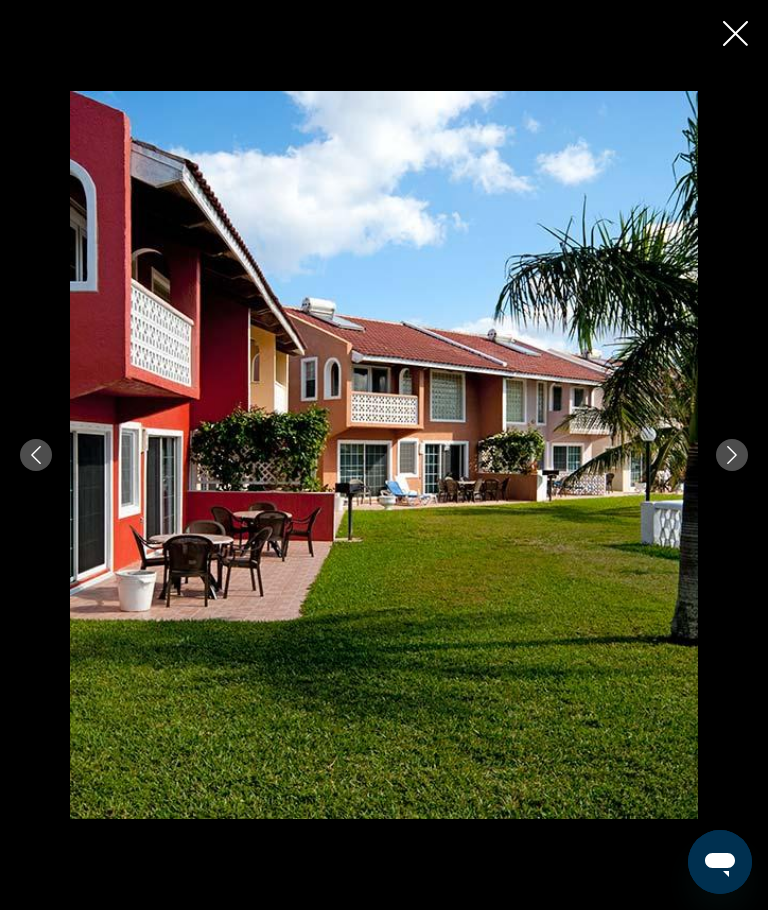 click at bounding box center [732, 455] 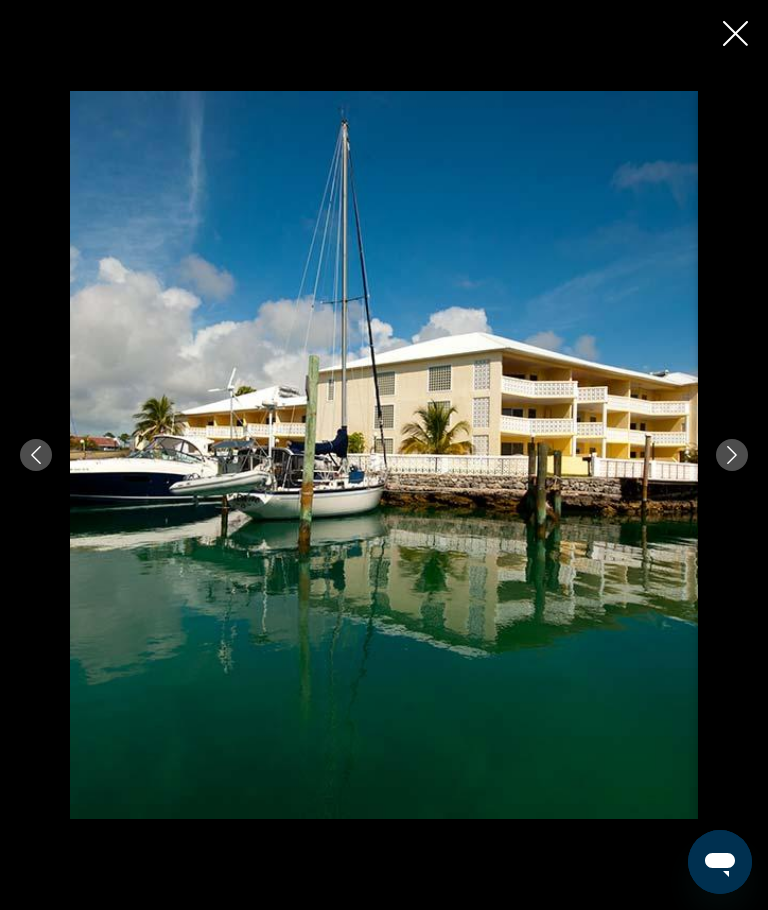 click at bounding box center [735, 33] 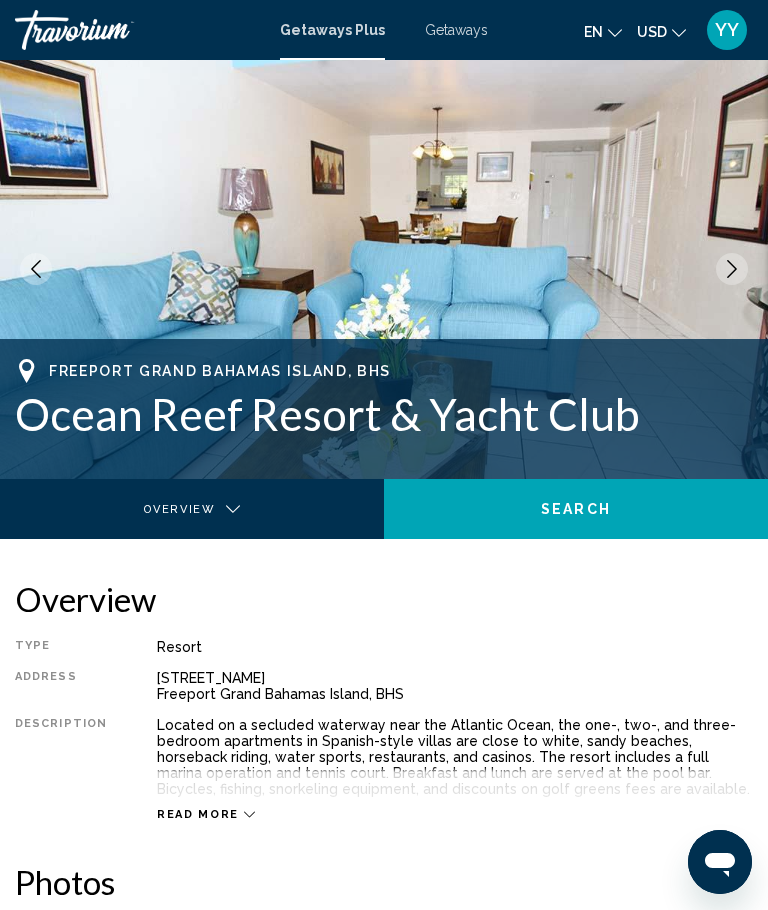 scroll, scrollTop: 0, scrollLeft: 0, axis: both 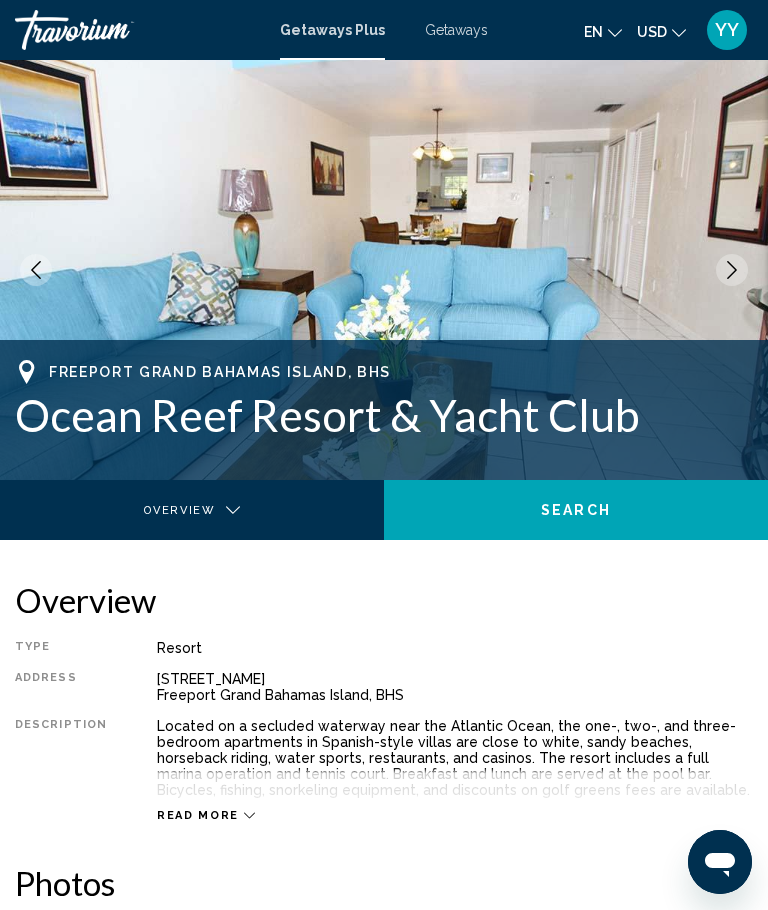 click on "YY" at bounding box center [727, 30] 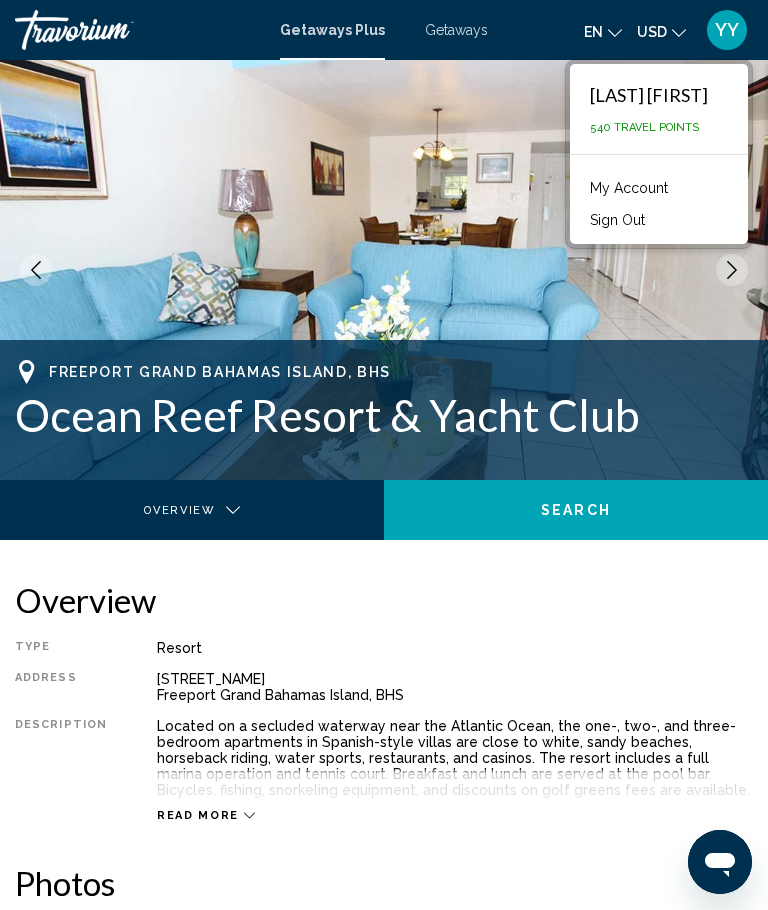 click at bounding box center [384, 270] 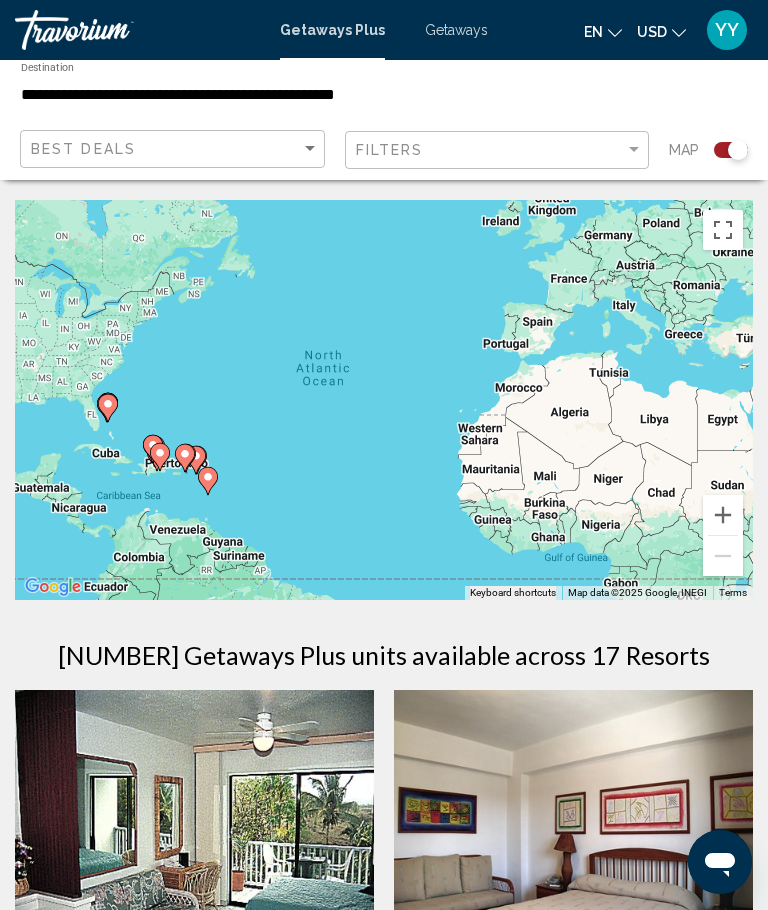 click on "Getaways" at bounding box center (456, 30) 